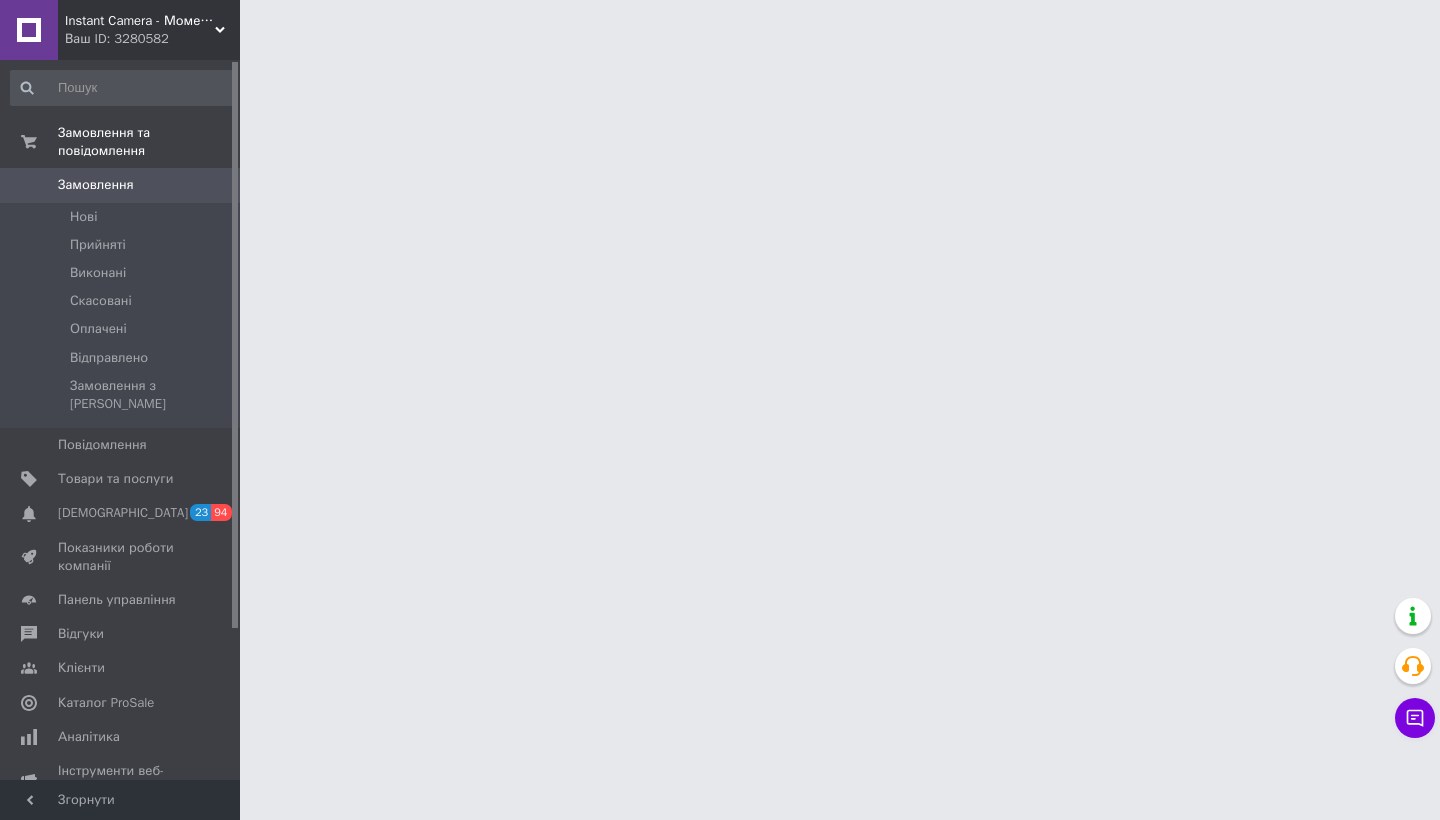 scroll, scrollTop: 0, scrollLeft: 0, axis: both 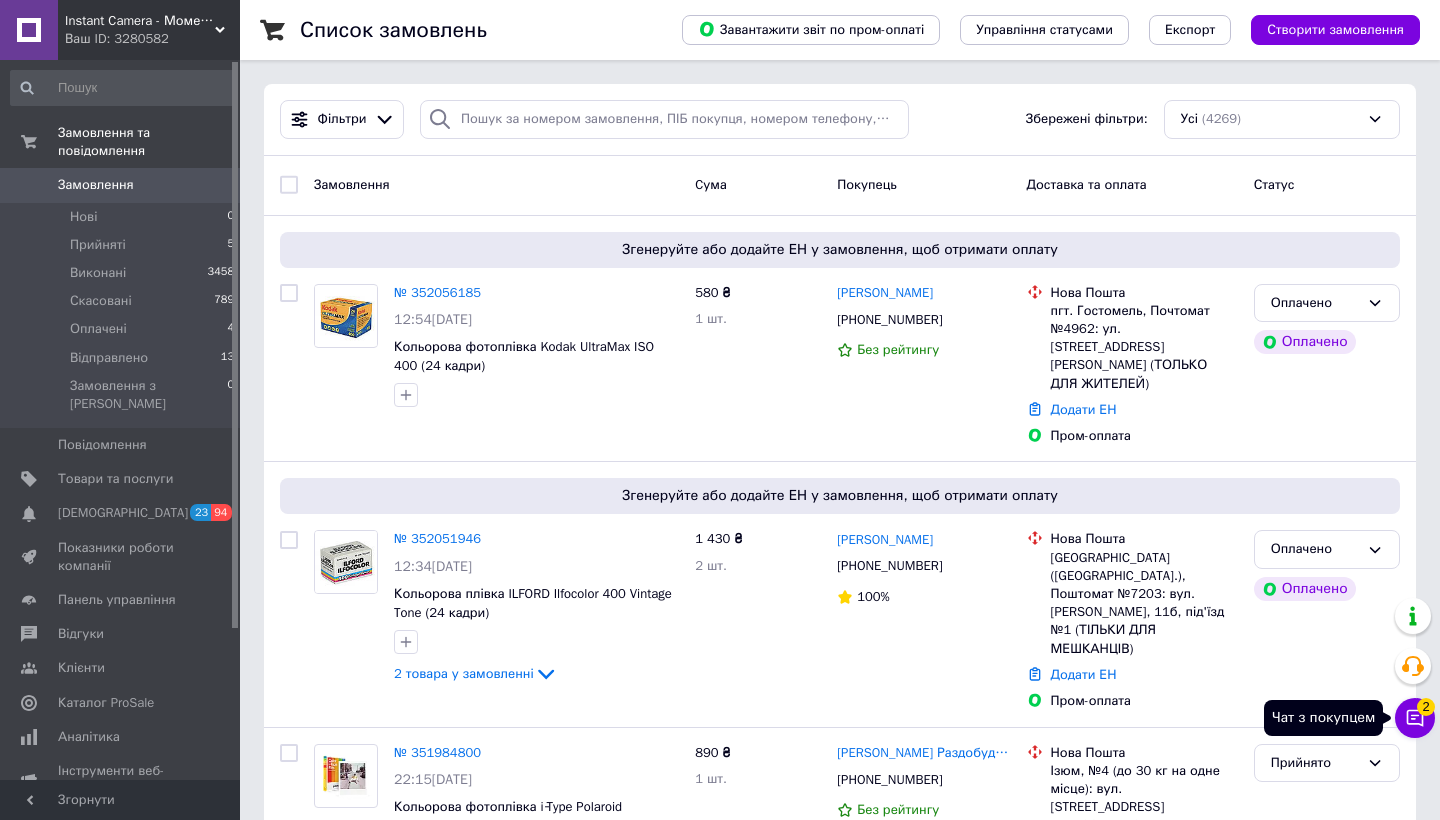 click on "Чат з покупцем 2" at bounding box center (1415, 718) 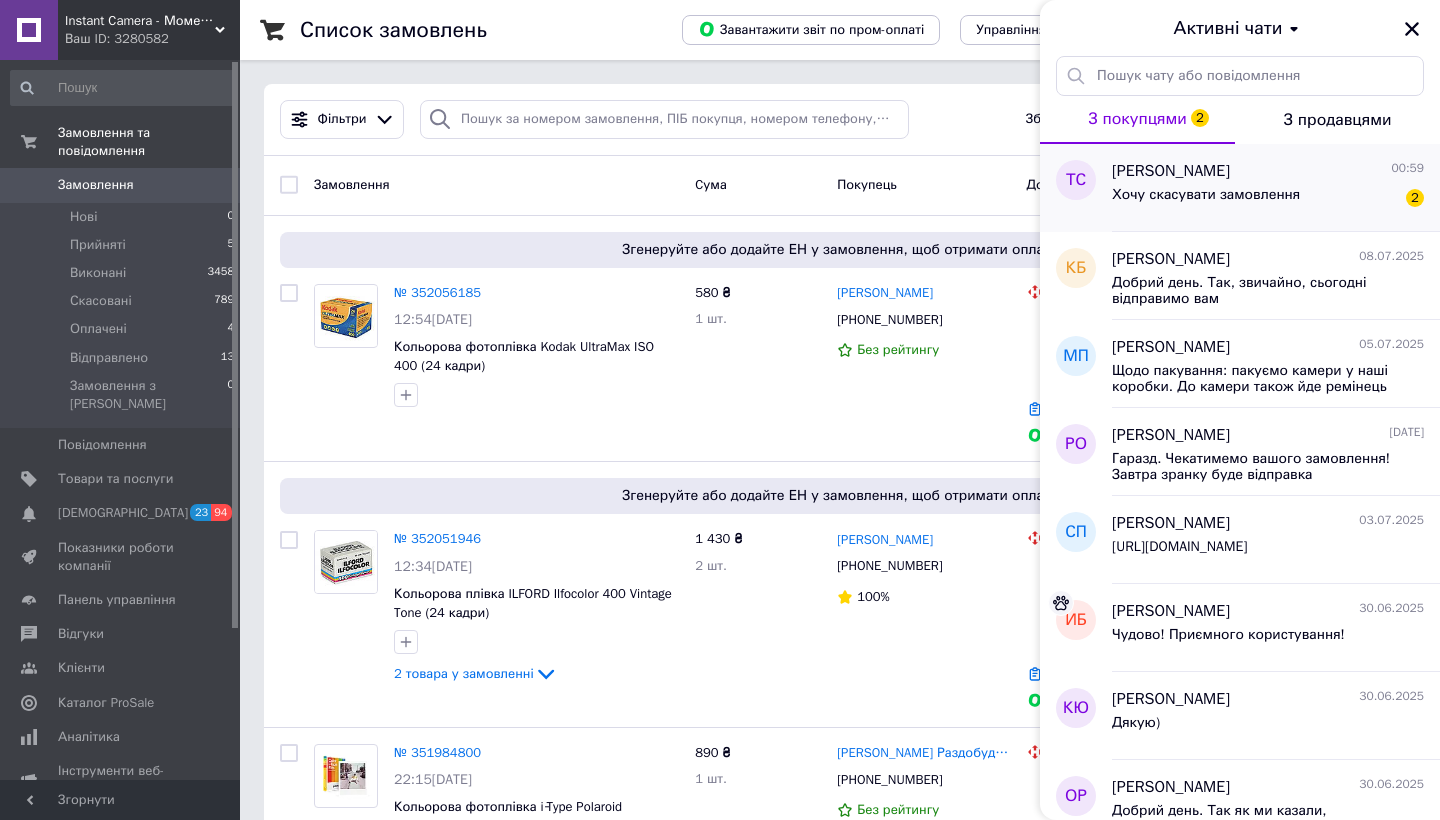 click on "Хочу скасувати замовлення 2" at bounding box center [1268, 199] 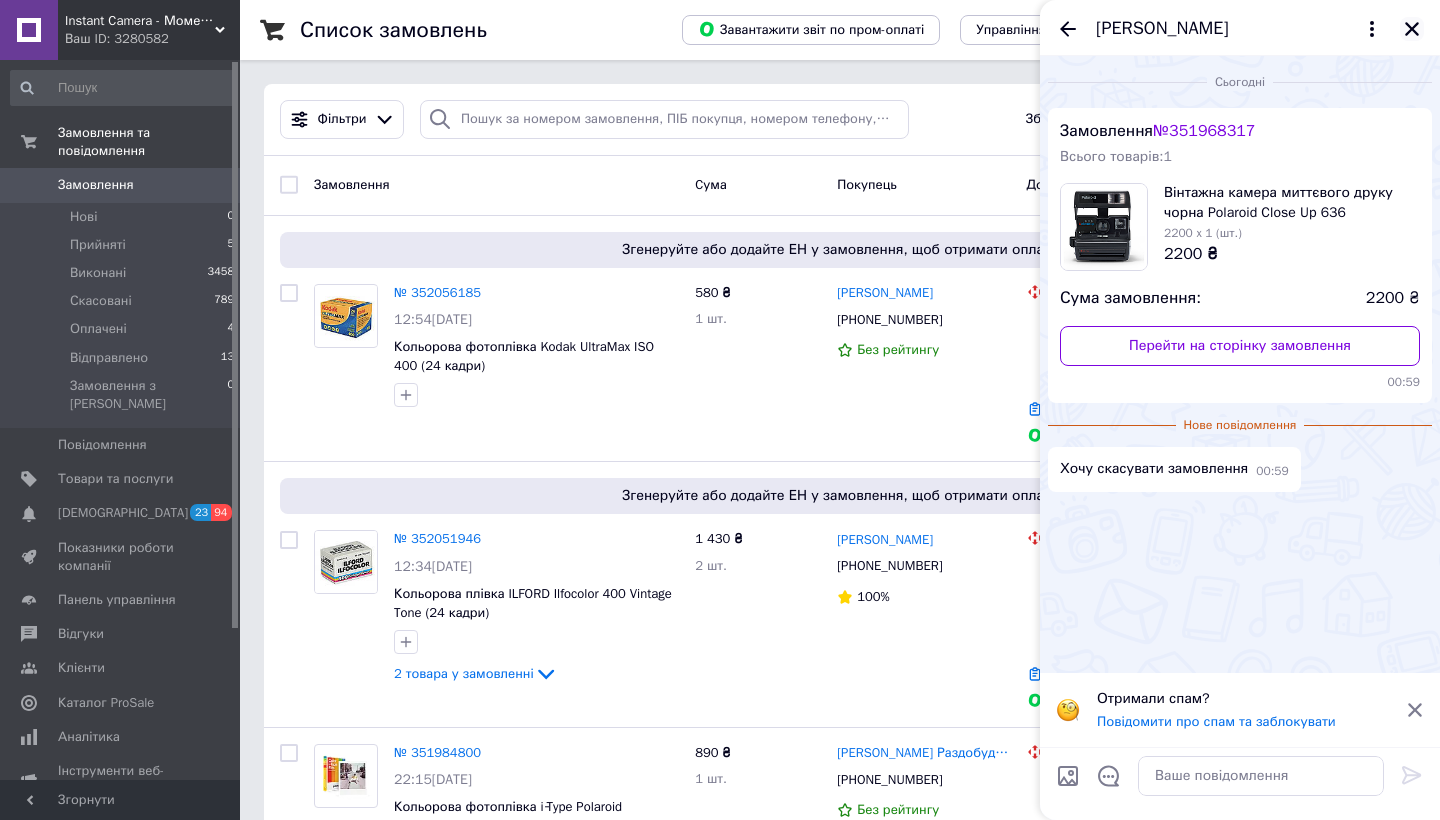 click 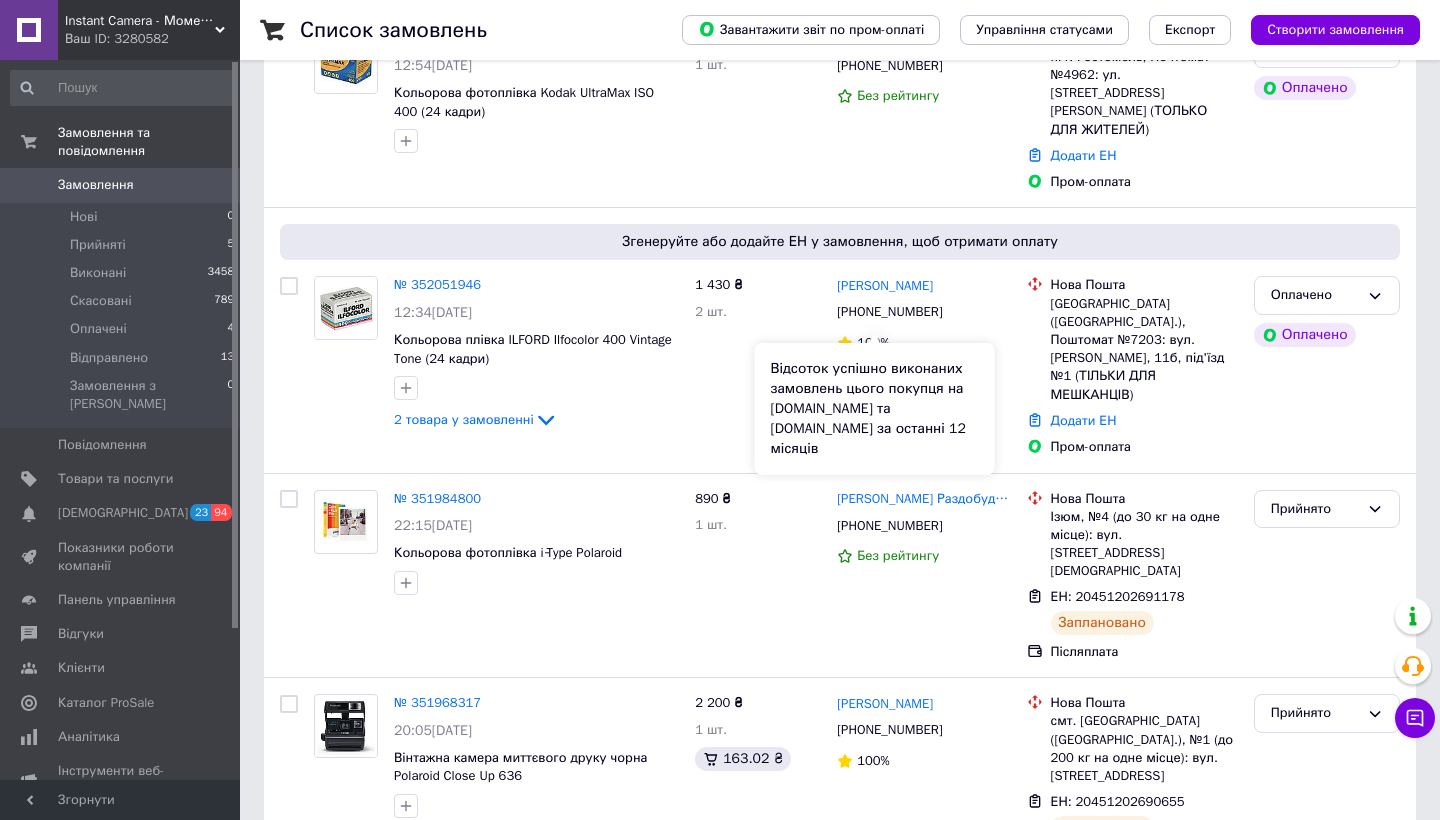 scroll, scrollTop: 328, scrollLeft: 0, axis: vertical 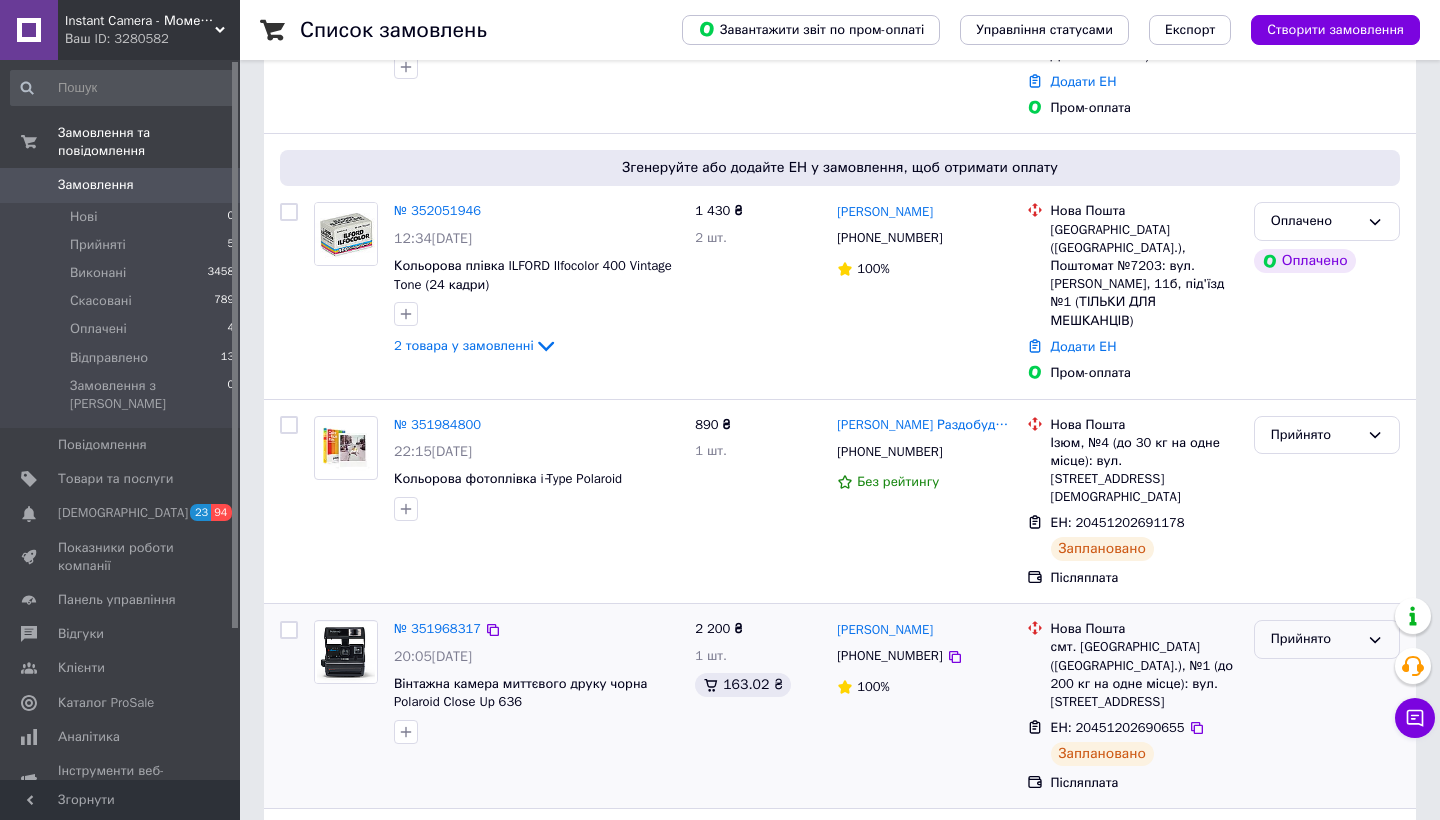 click on "Прийнято" at bounding box center [1315, 639] 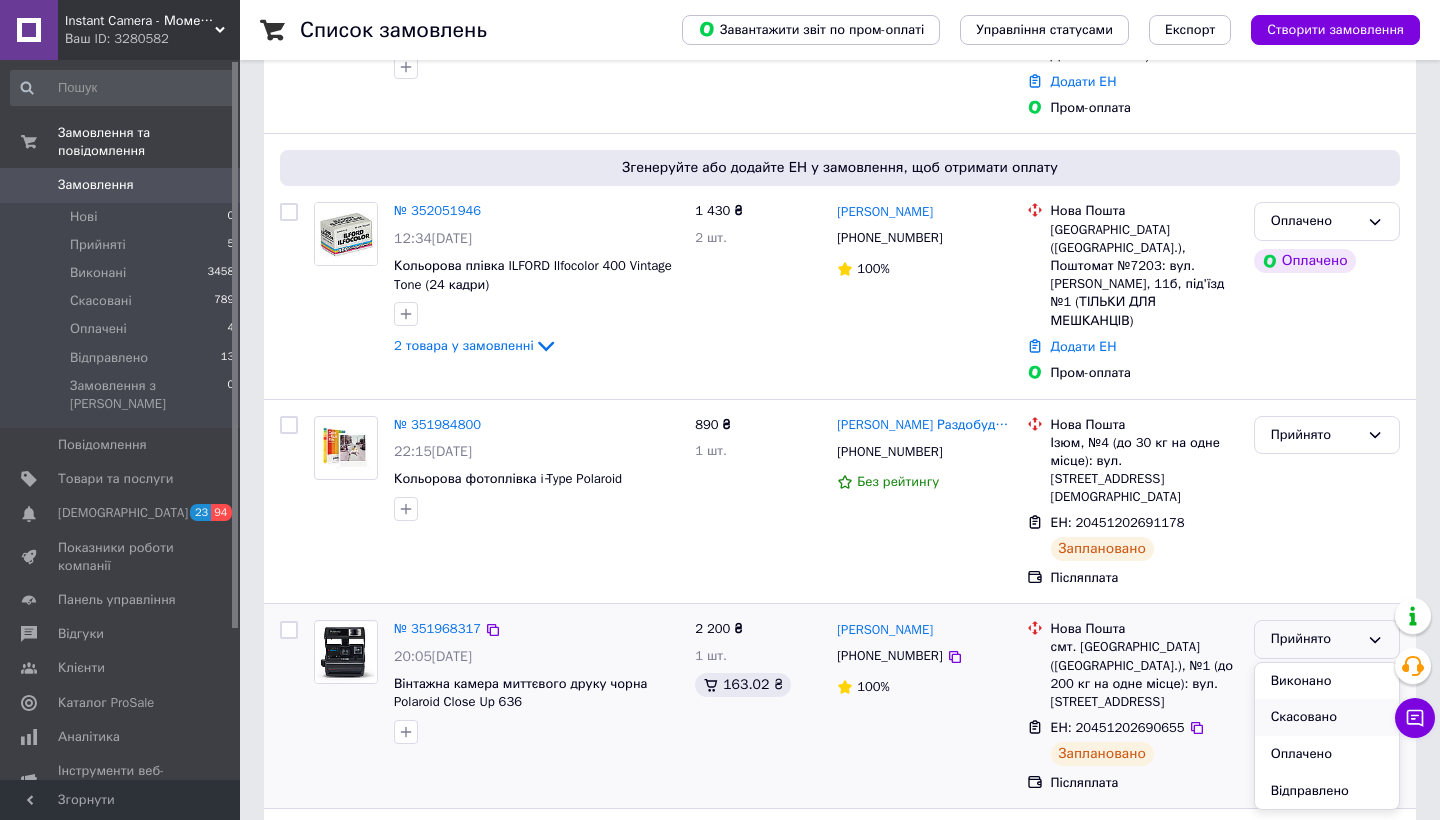 click on "Скасовано" at bounding box center [1327, 717] 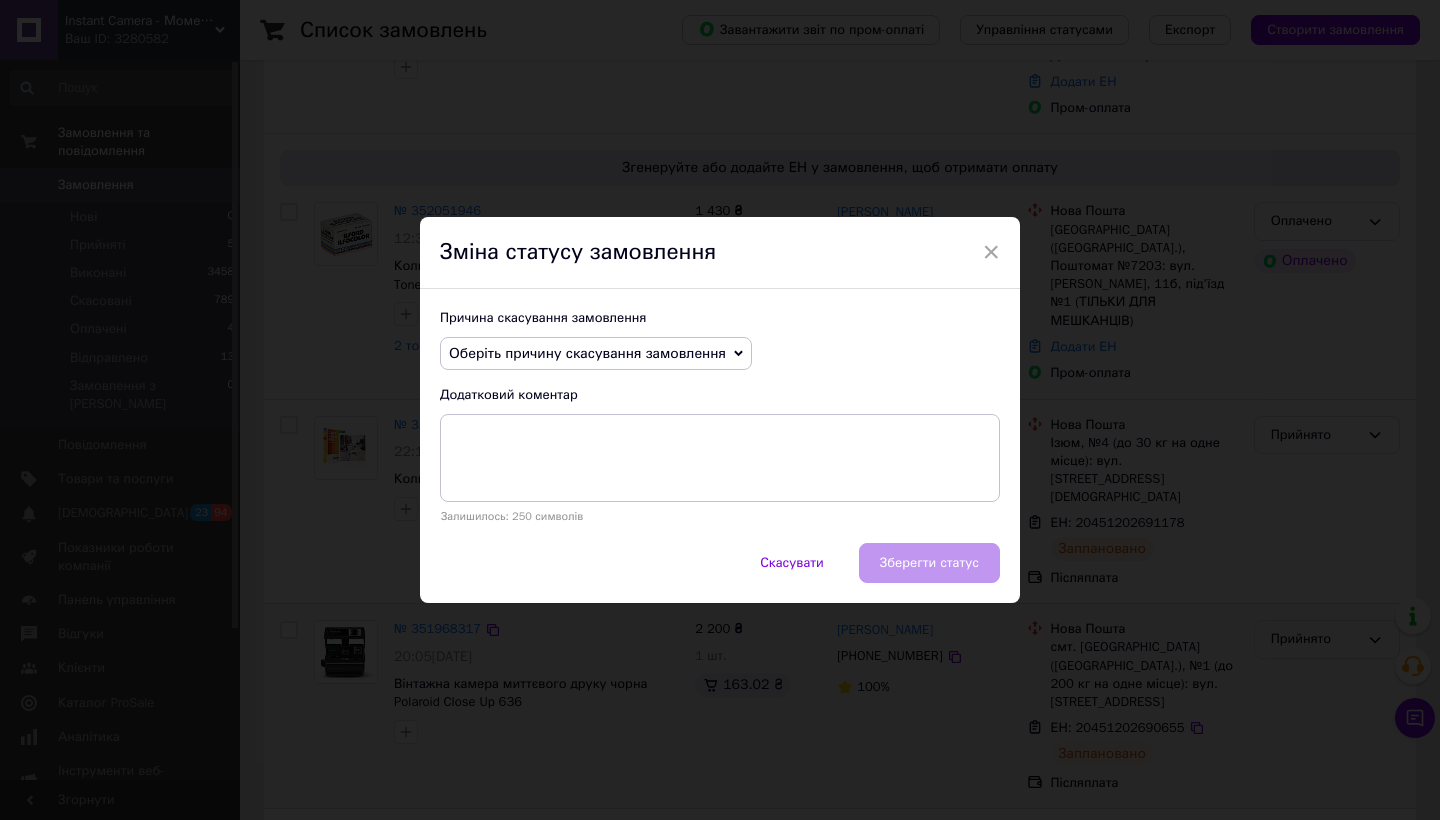 click 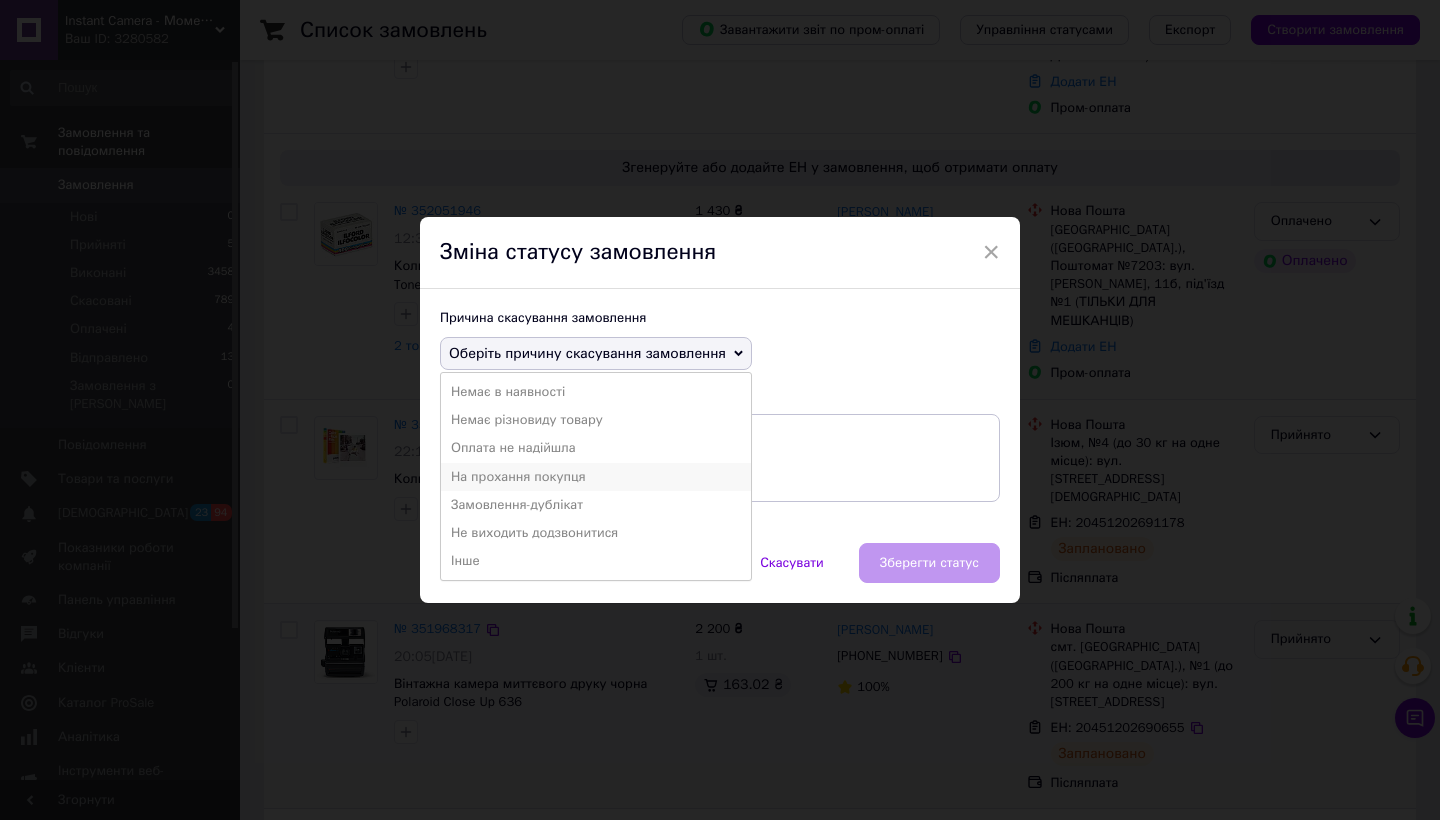 click on "На прохання покупця" at bounding box center [596, 477] 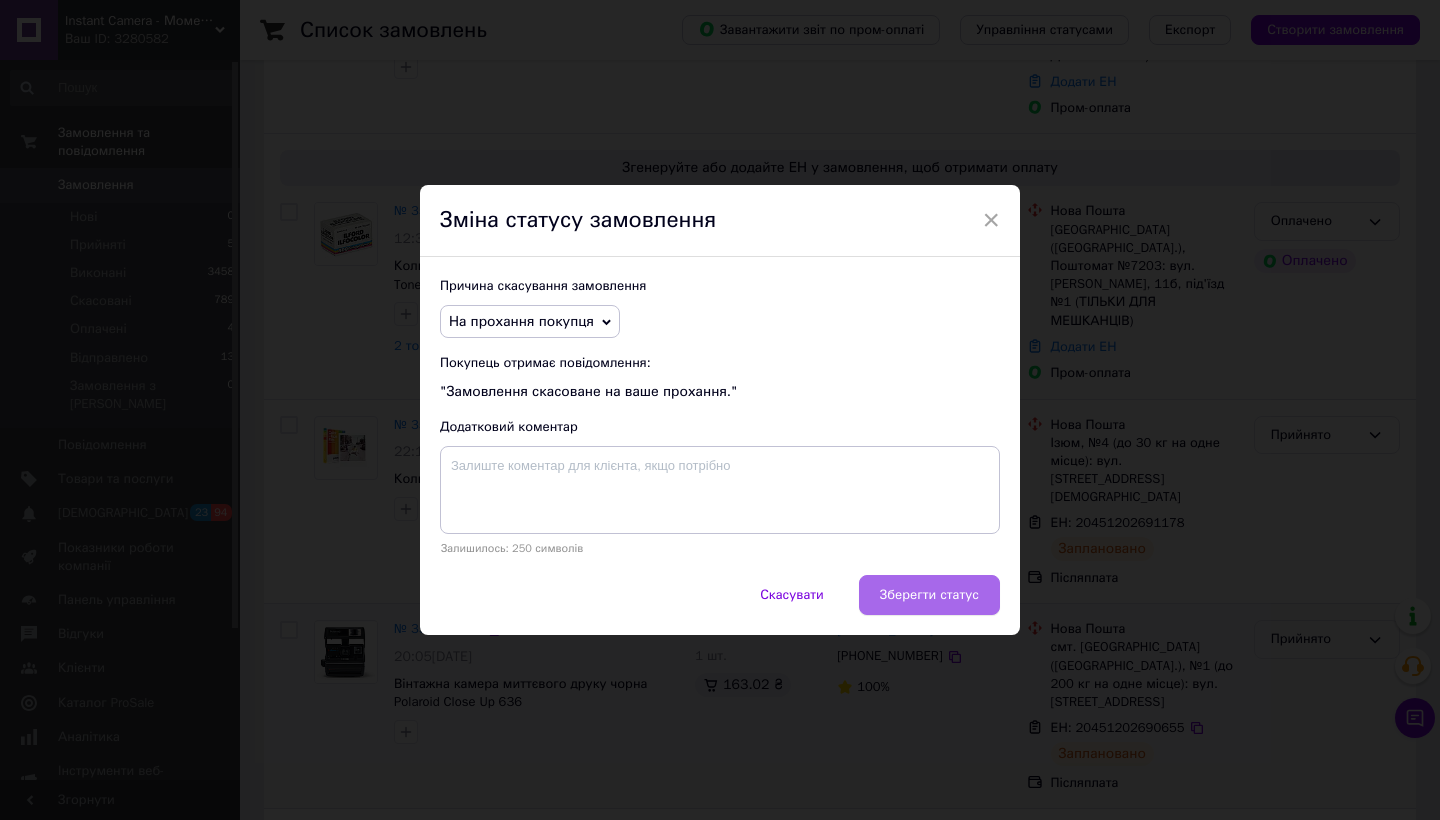 click on "Зберегти статус" at bounding box center (929, 595) 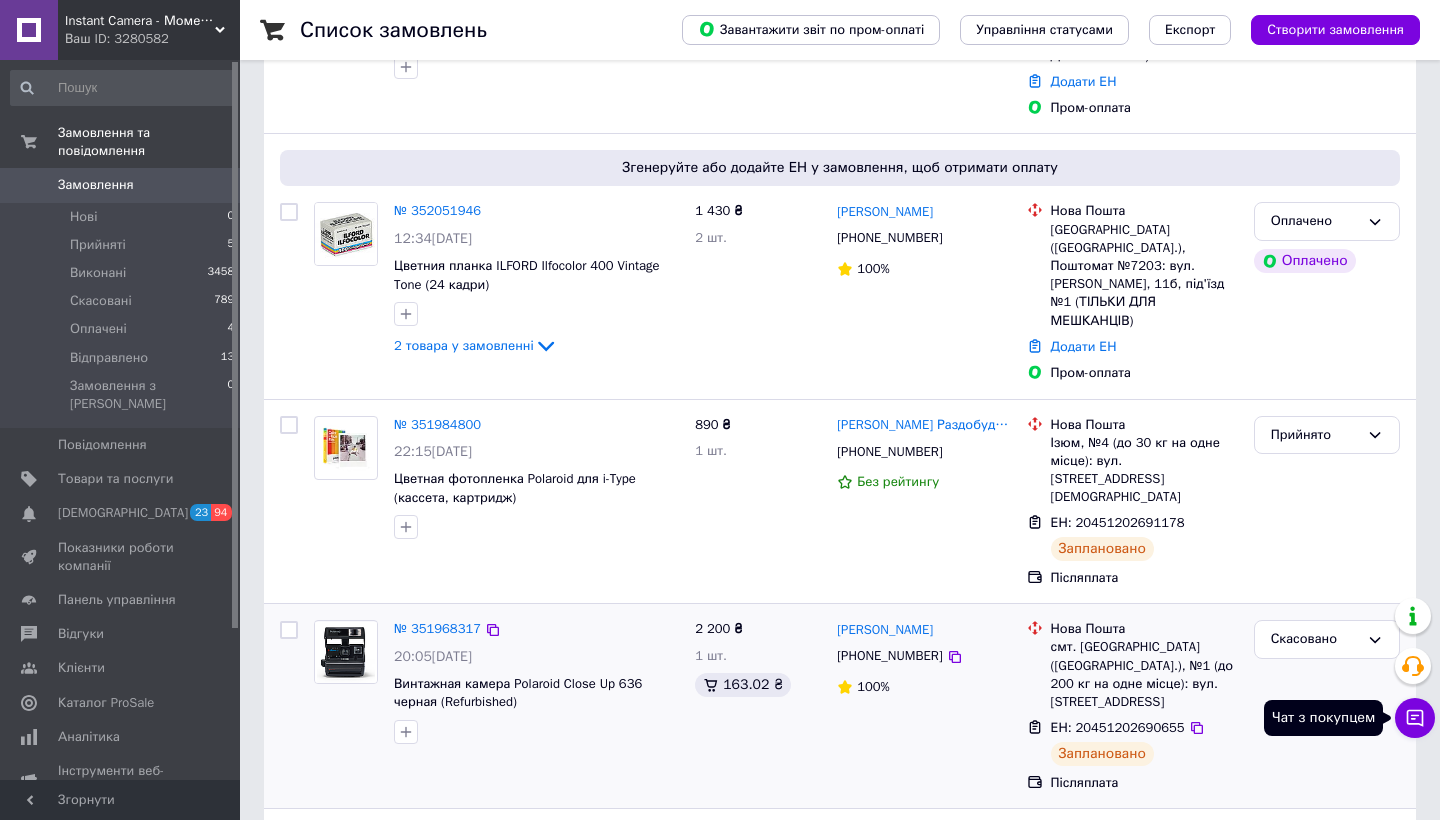 click 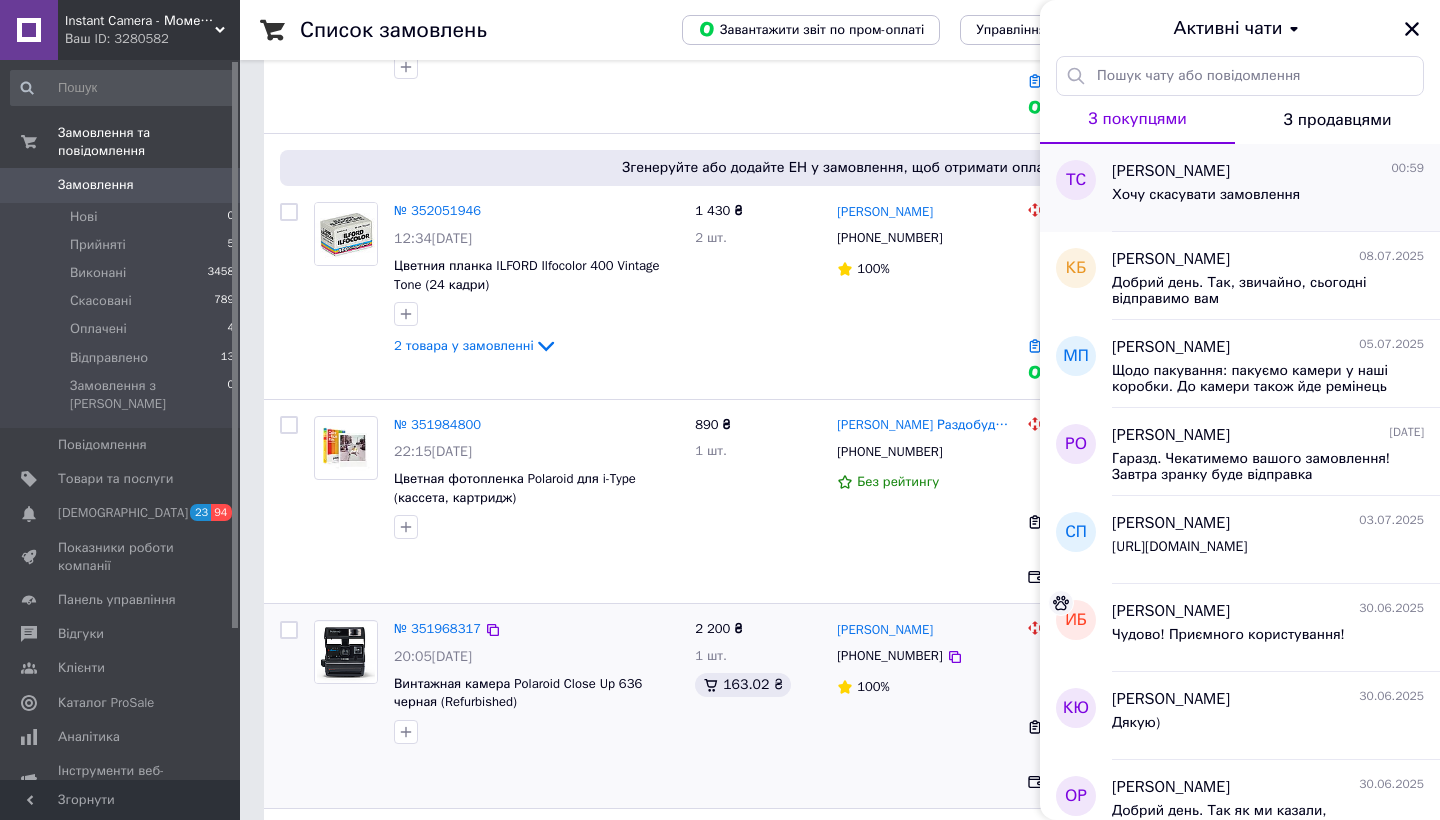 click on "Хочу скасувати замовлення" at bounding box center (1206, 195) 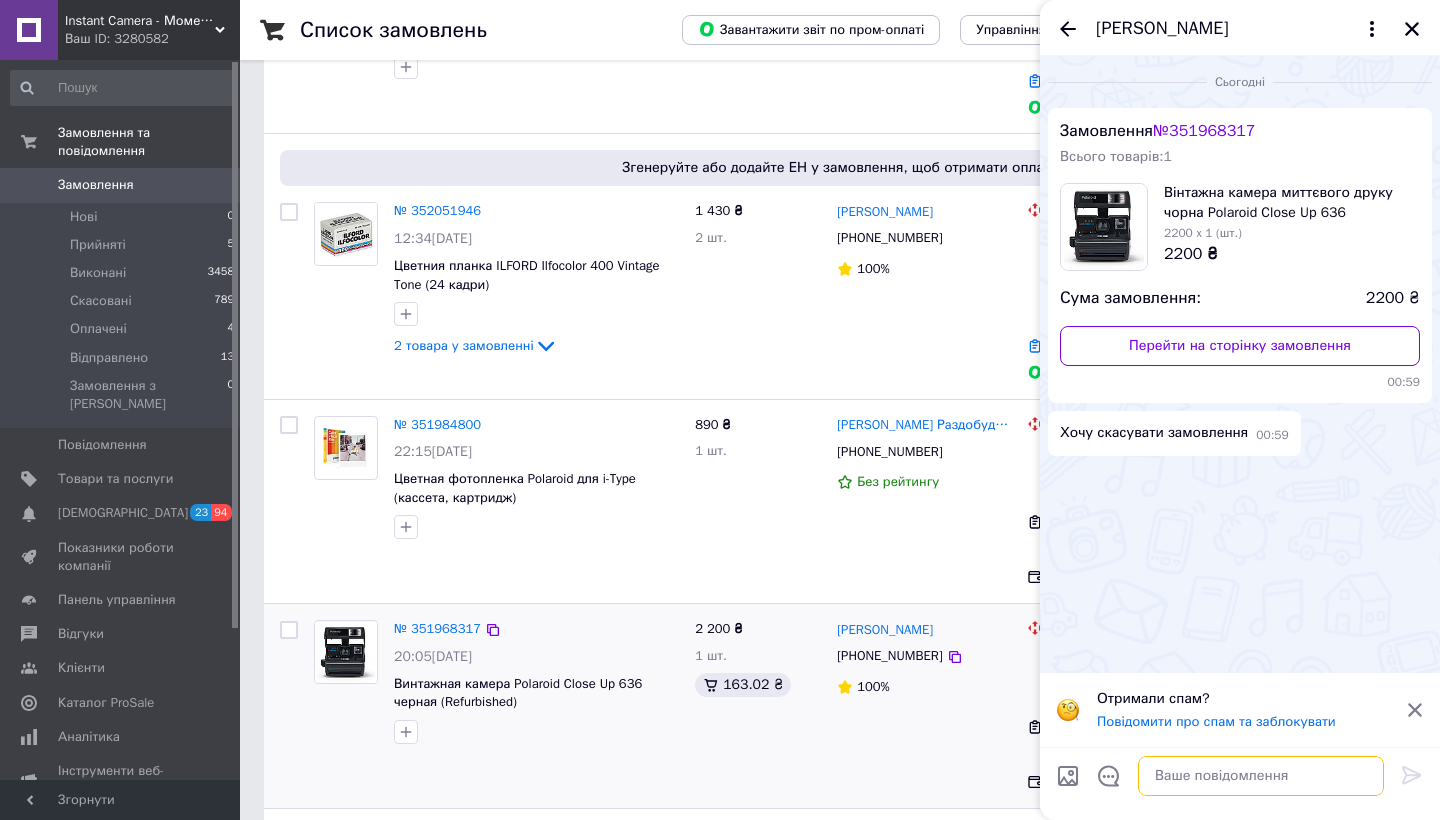 click at bounding box center [1261, 776] 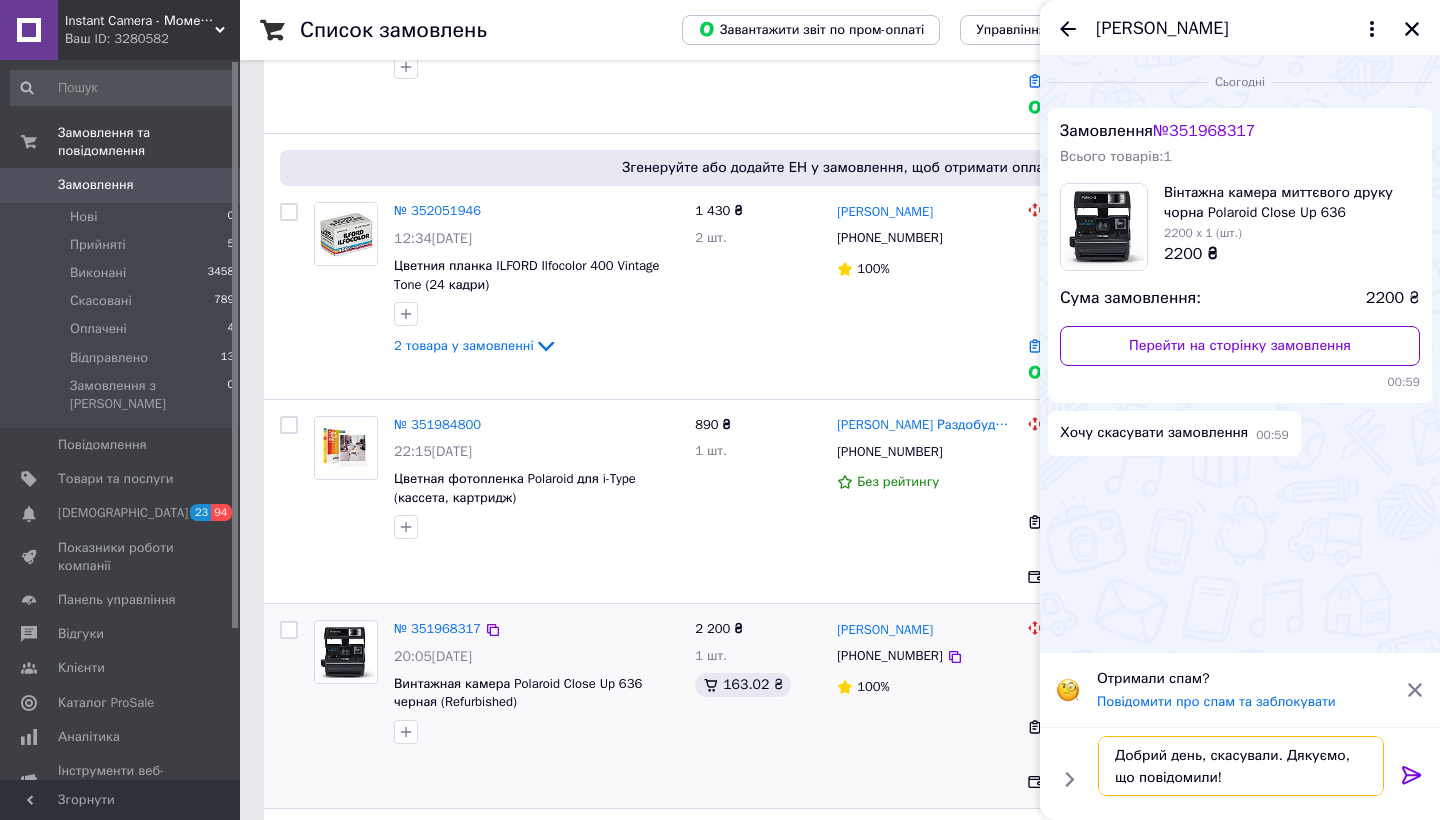 type on "Добрий день, скасували. Дякуємо, що повідомили!" 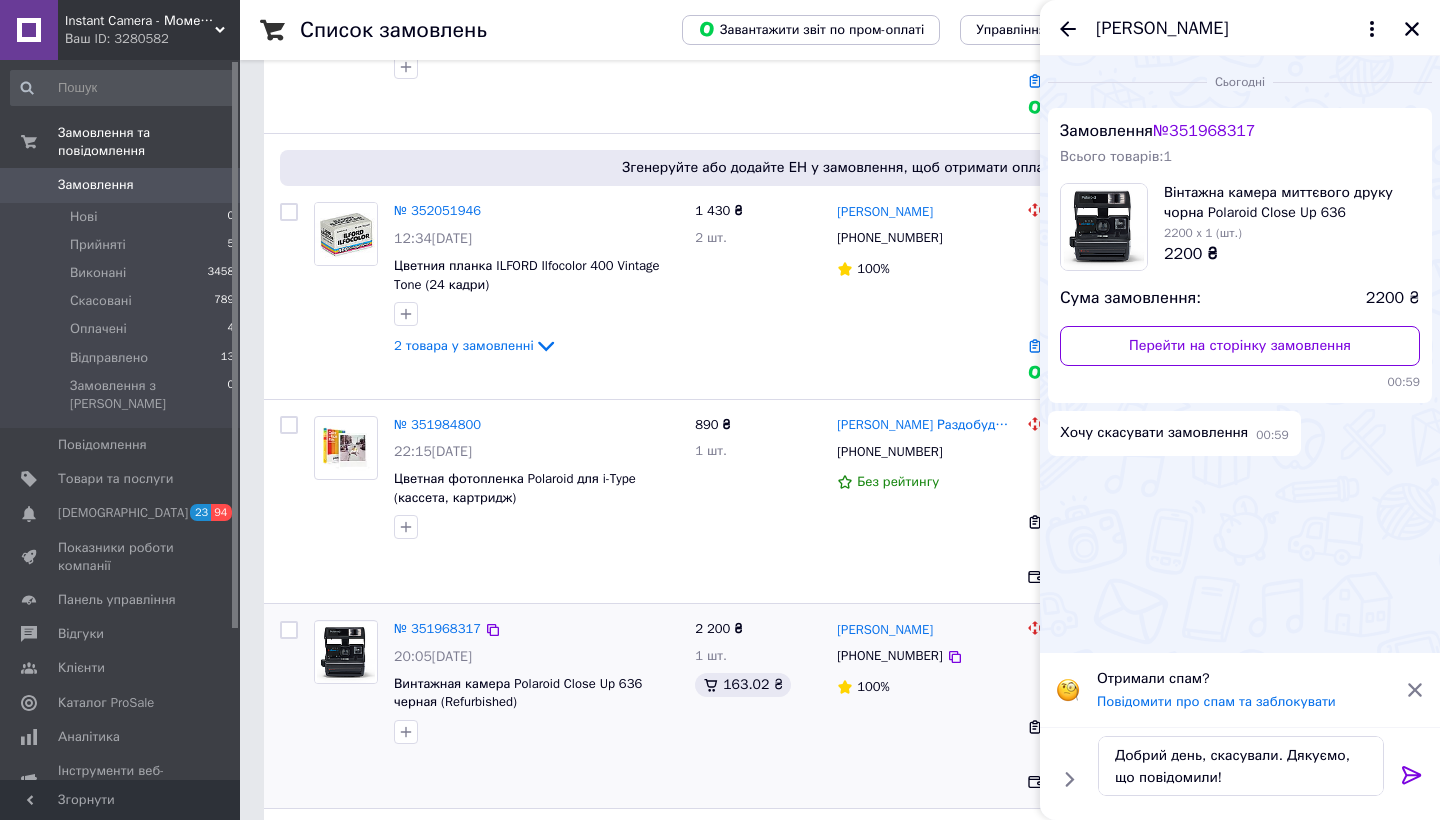 click 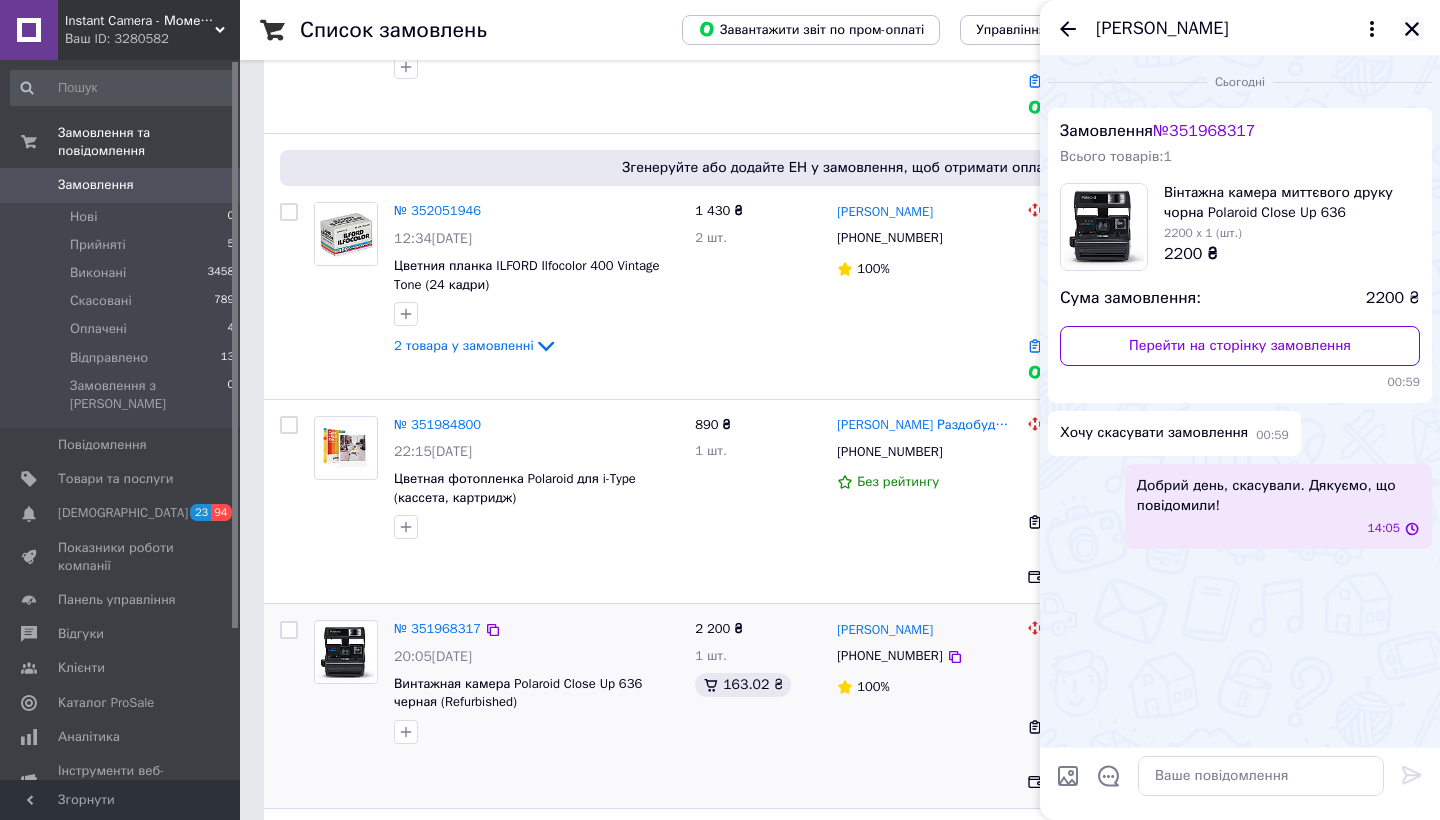 click 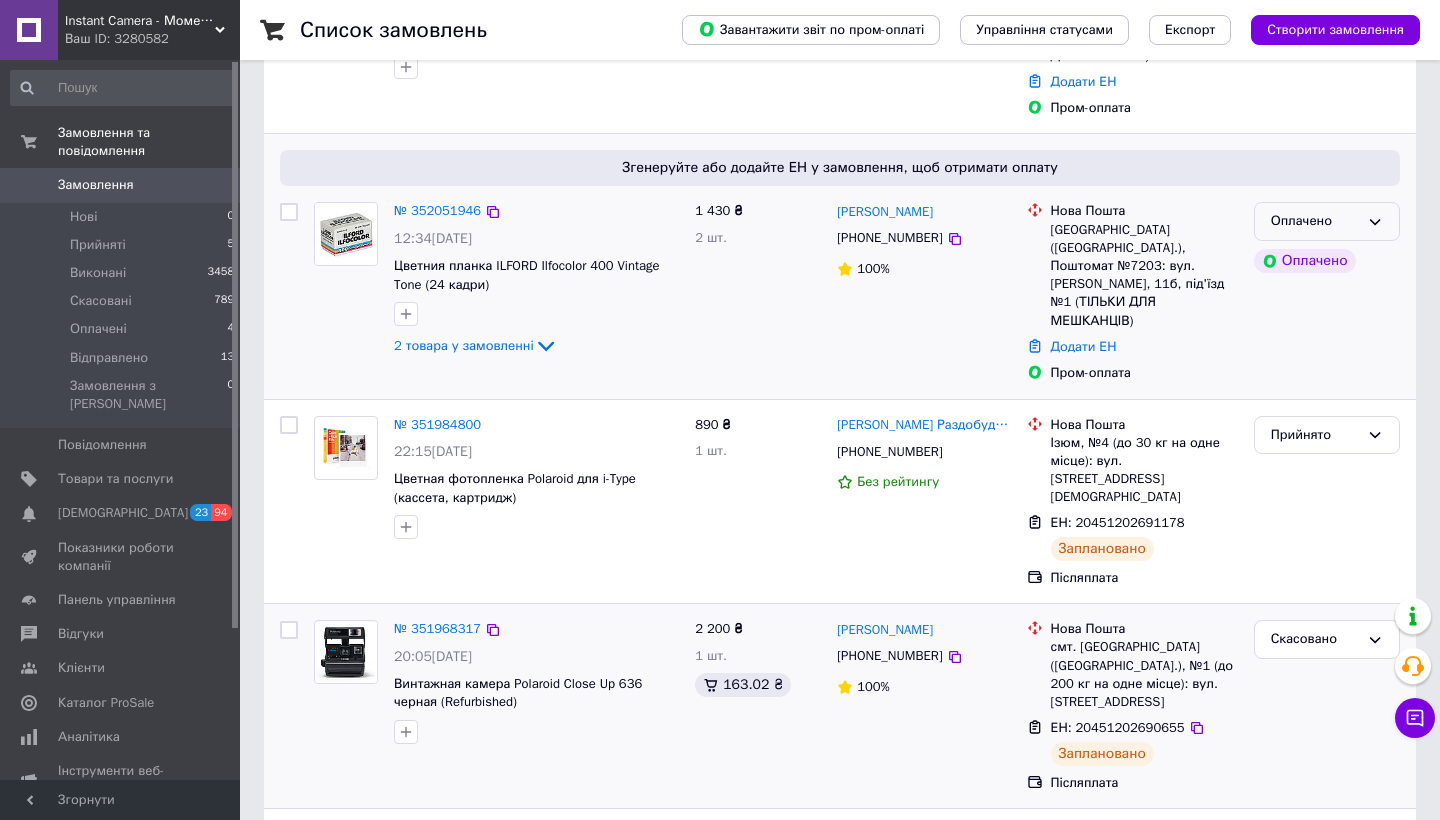 click on "Оплачено" at bounding box center (1327, 221) 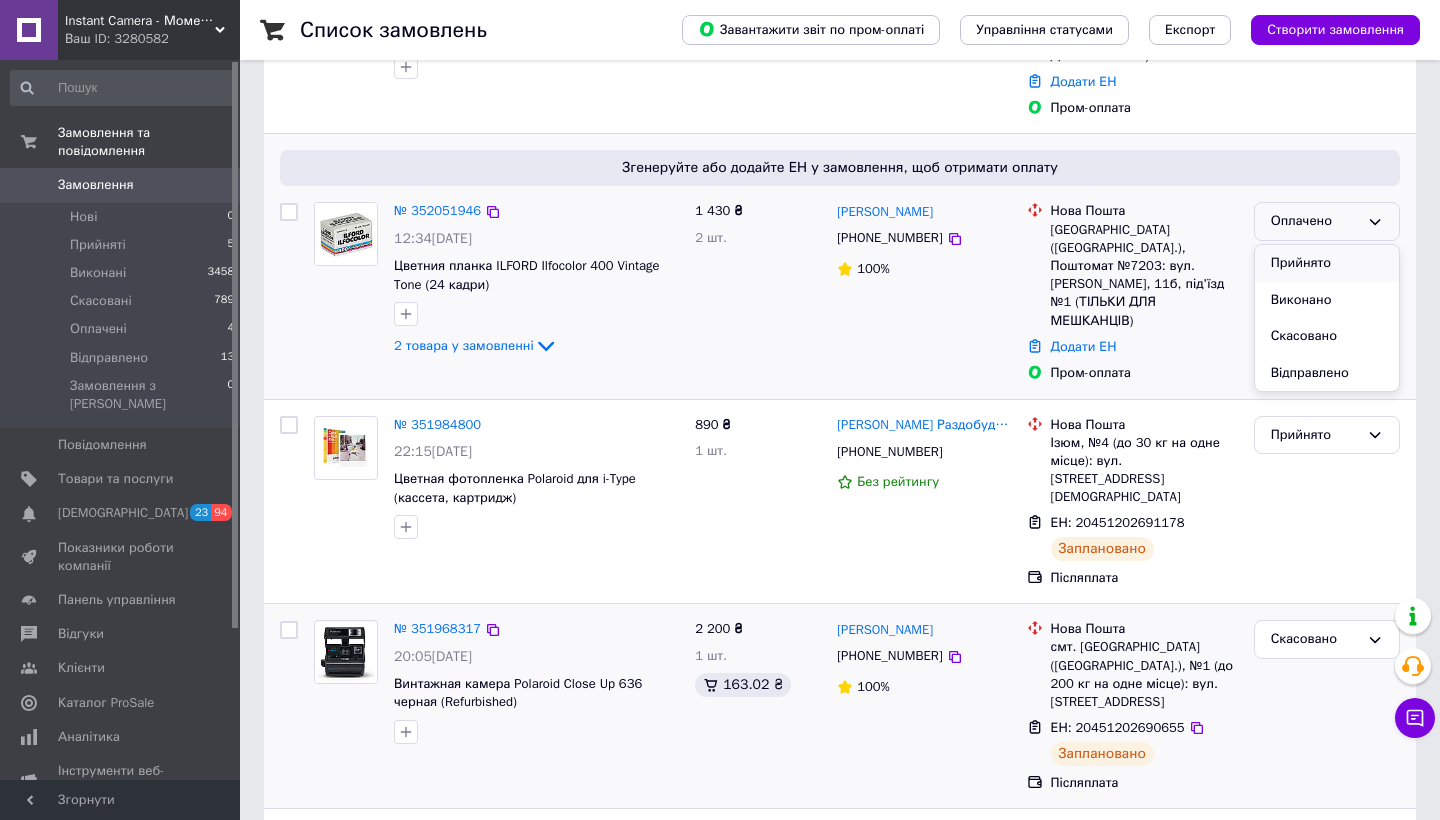 click on "Прийнято" at bounding box center (1327, 263) 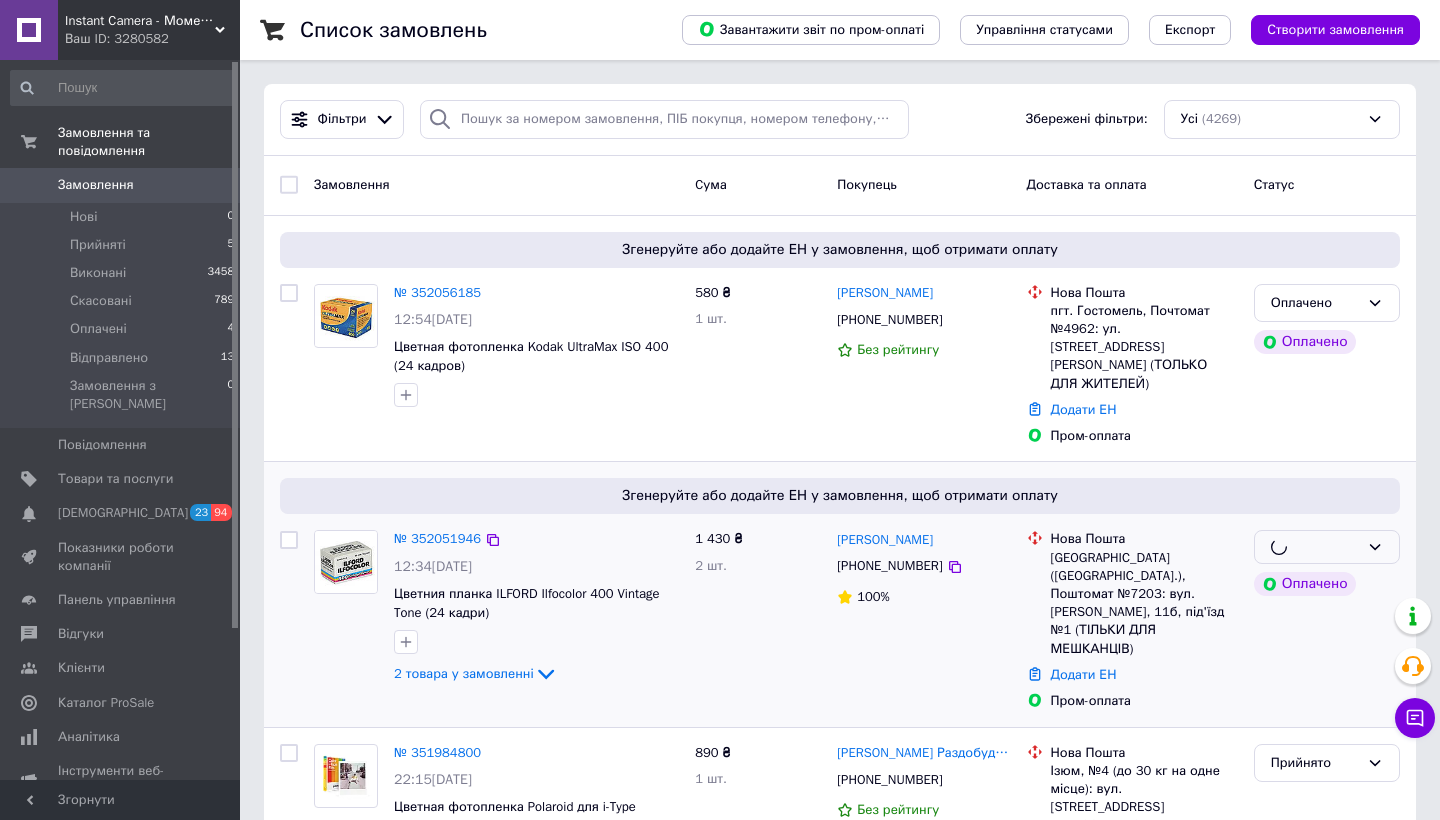scroll, scrollTop: 0, scrollLeft: 0, axis: both 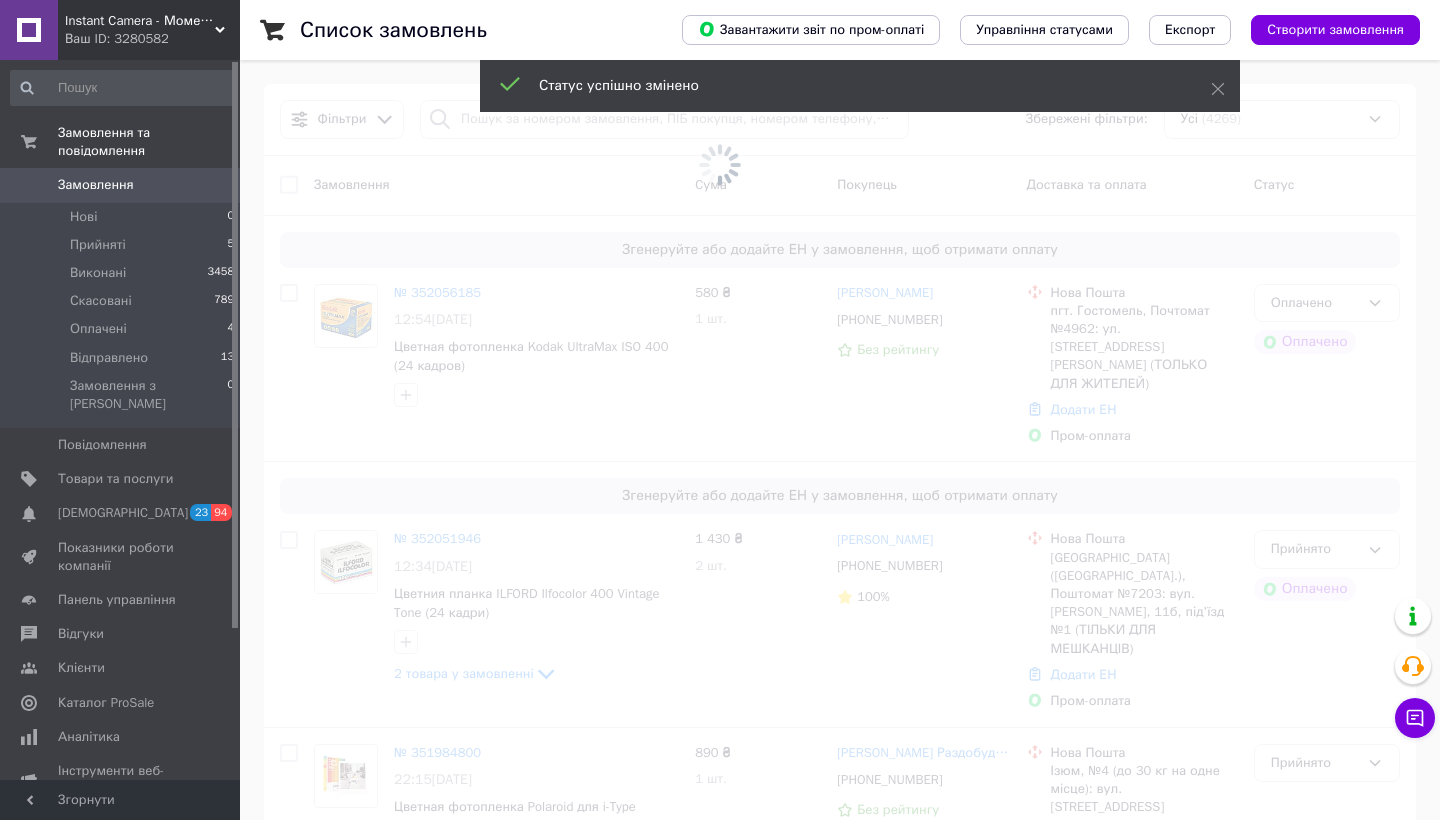 click at bounding box center (720, 165) 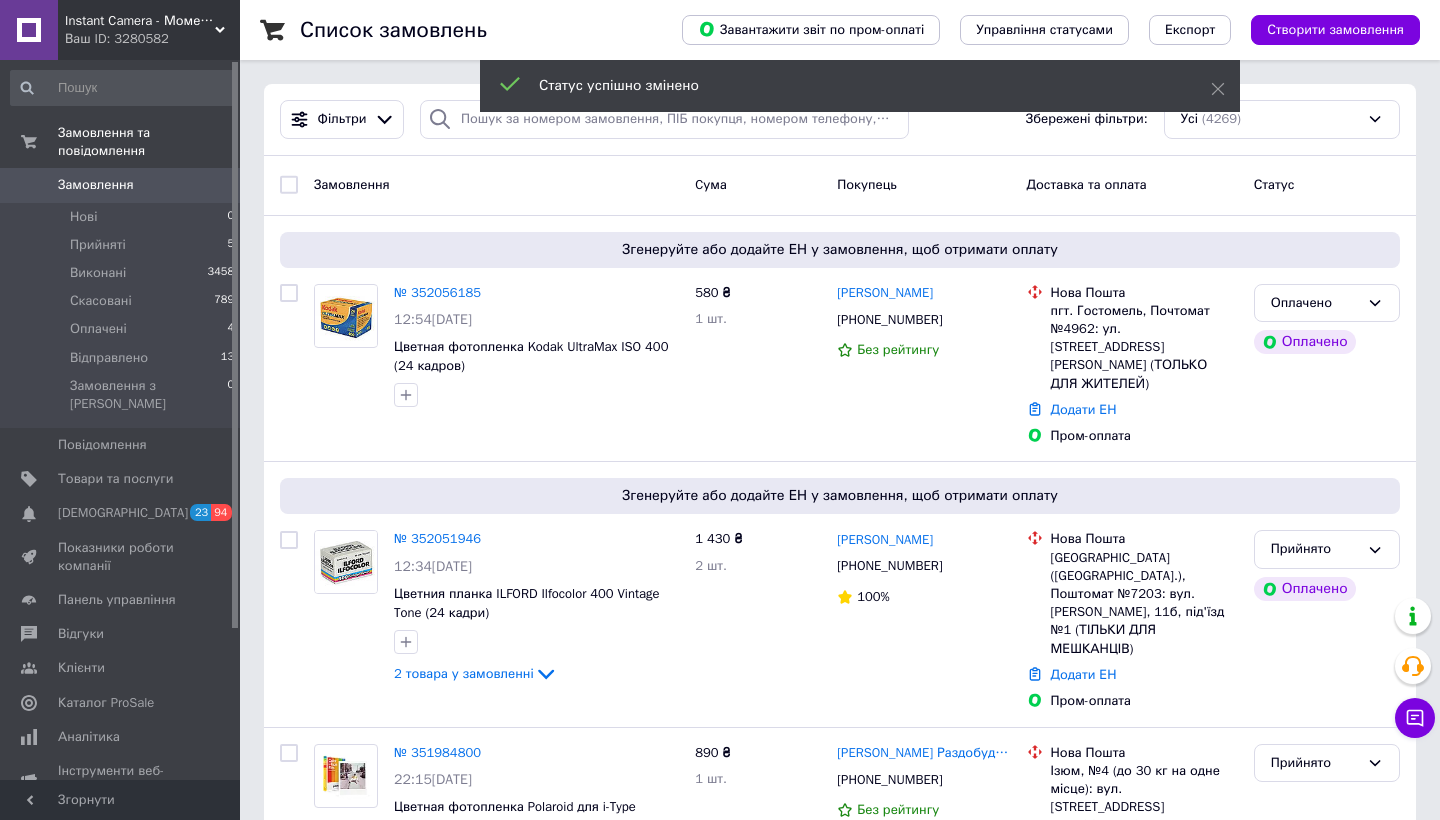 click on "Оплачено" at bounding box center [1327, 303] 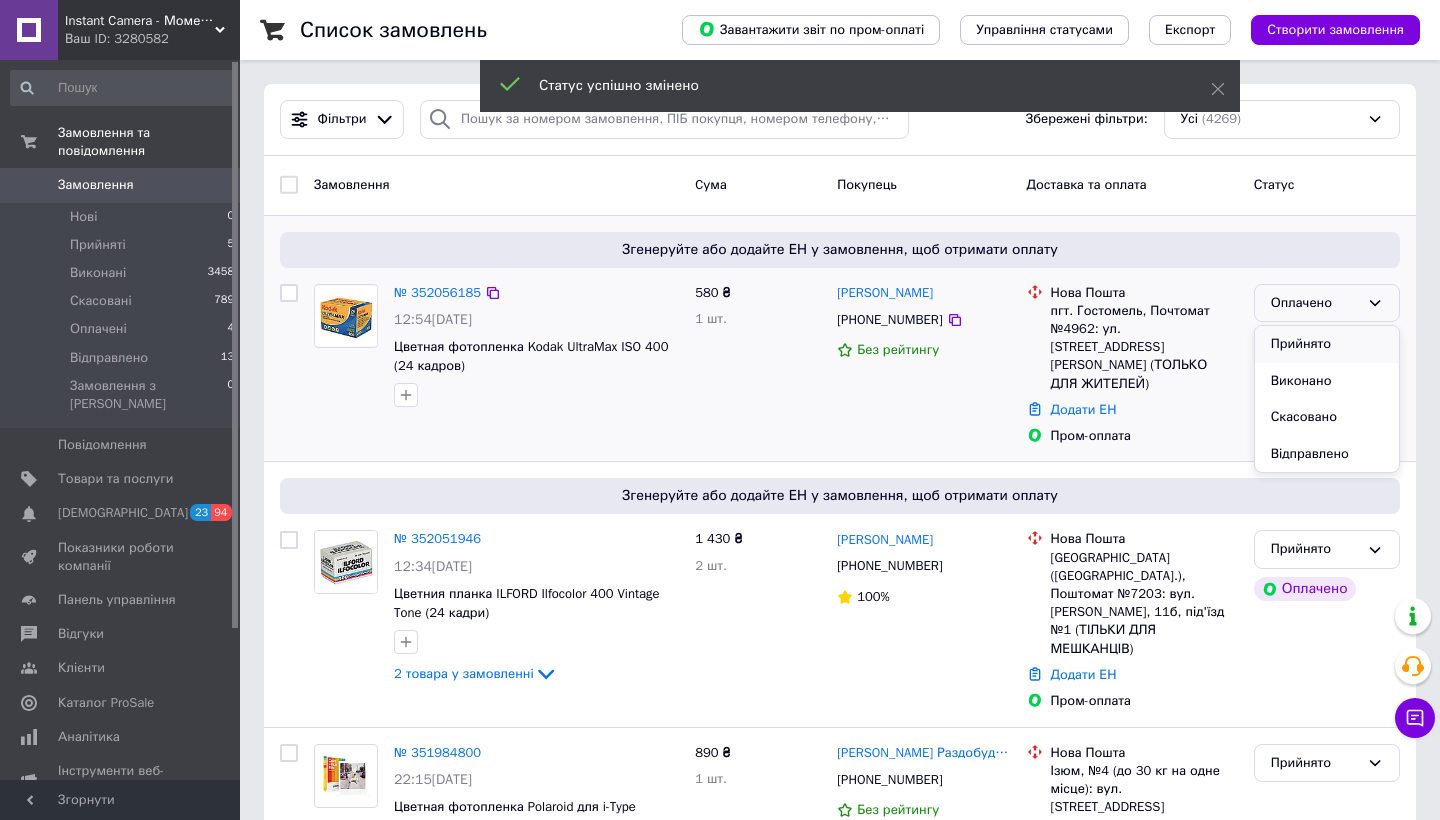 drag, startPoint x: 1354, startPoint y: 323, endPoint x: 1341, endPoint y: 347, distance: 27.294687 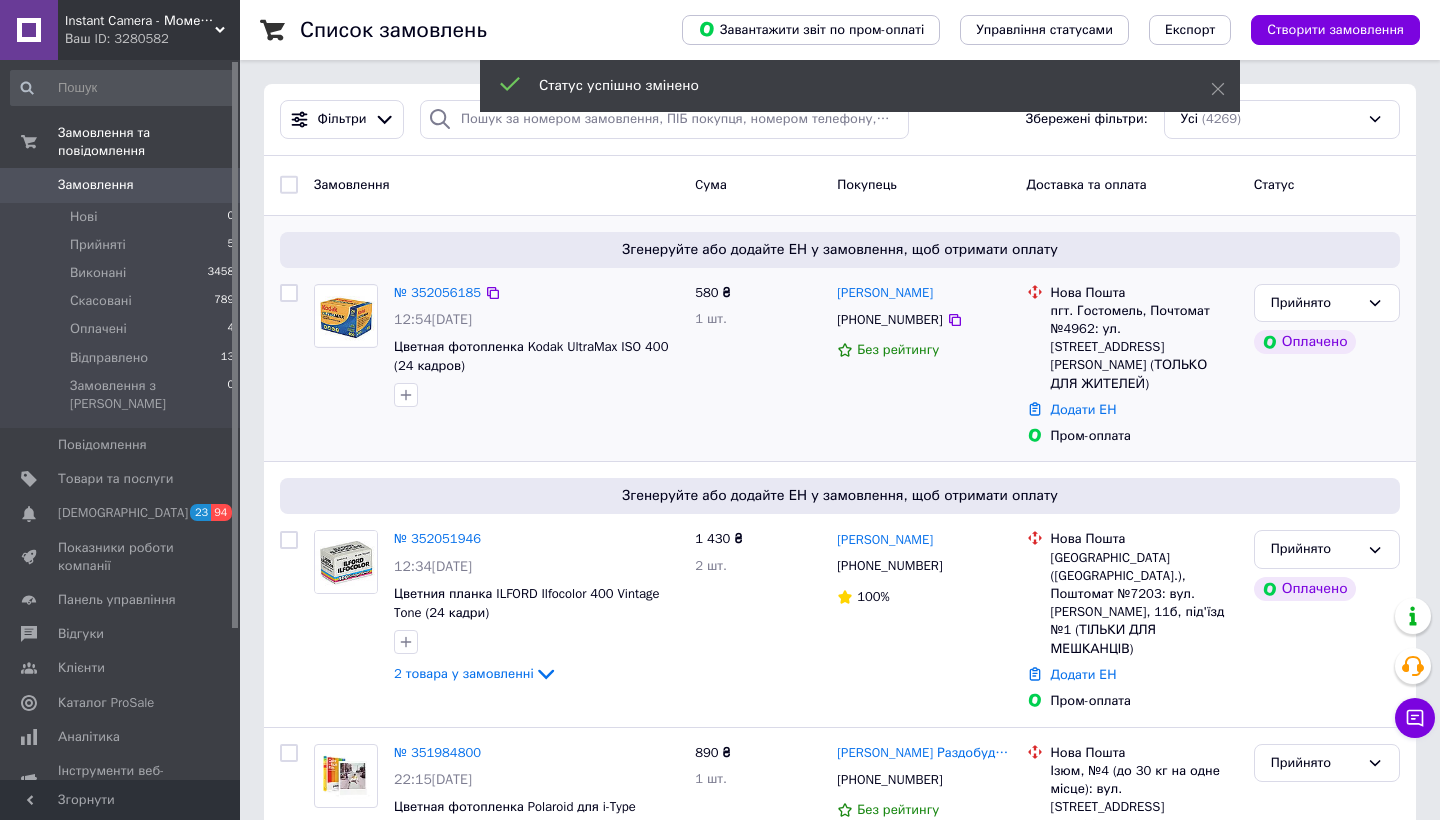 click on "№ 352051946" at bounding box center [437, 538] 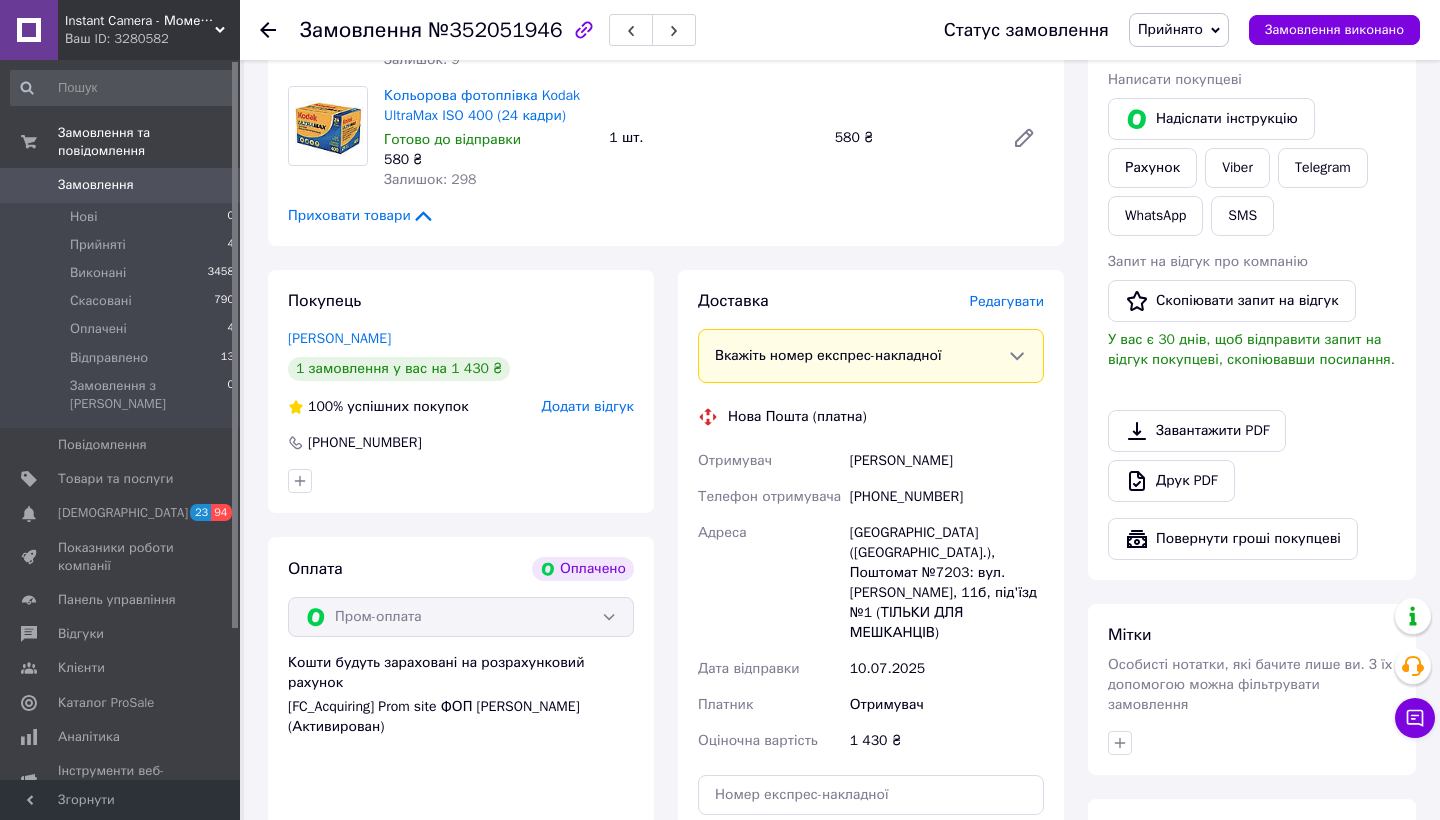 scroll, scrollTop: 660, scrollLeft: 0, axis: vertical 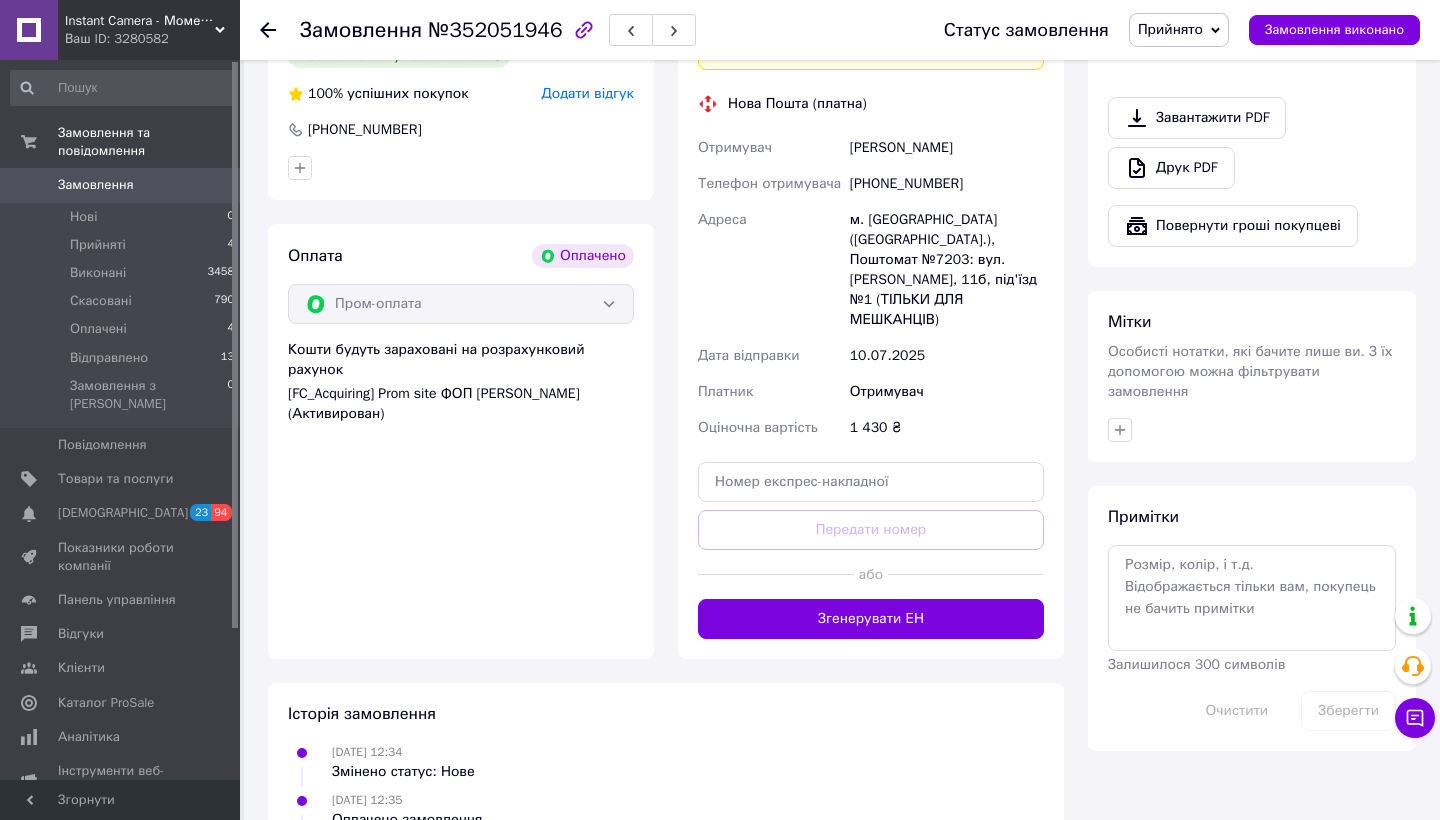 click on "Згенерувати ЕН" at bounding box center [871, 619] 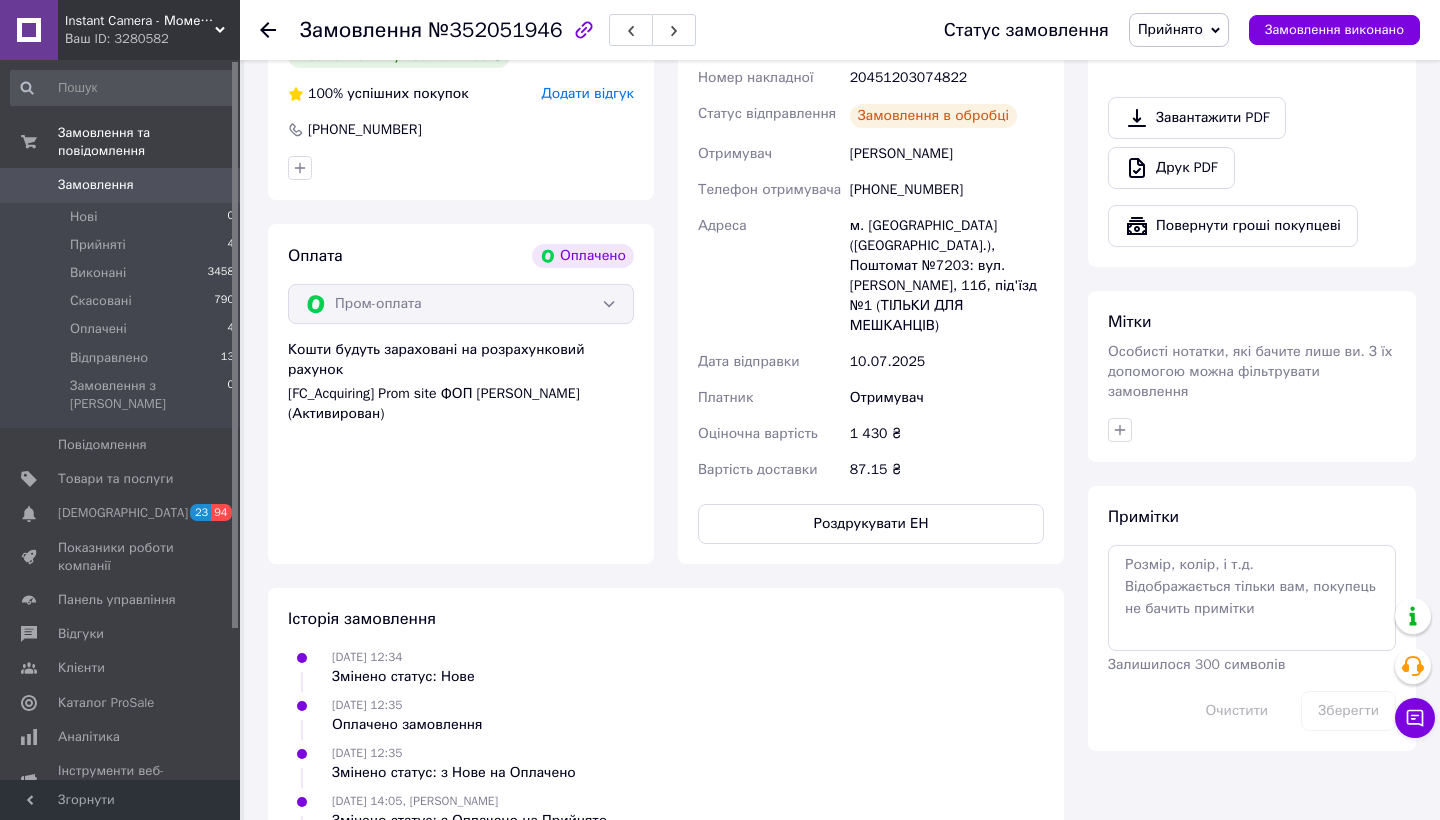 click on "Замовлення" at bounding box center (96, 185) 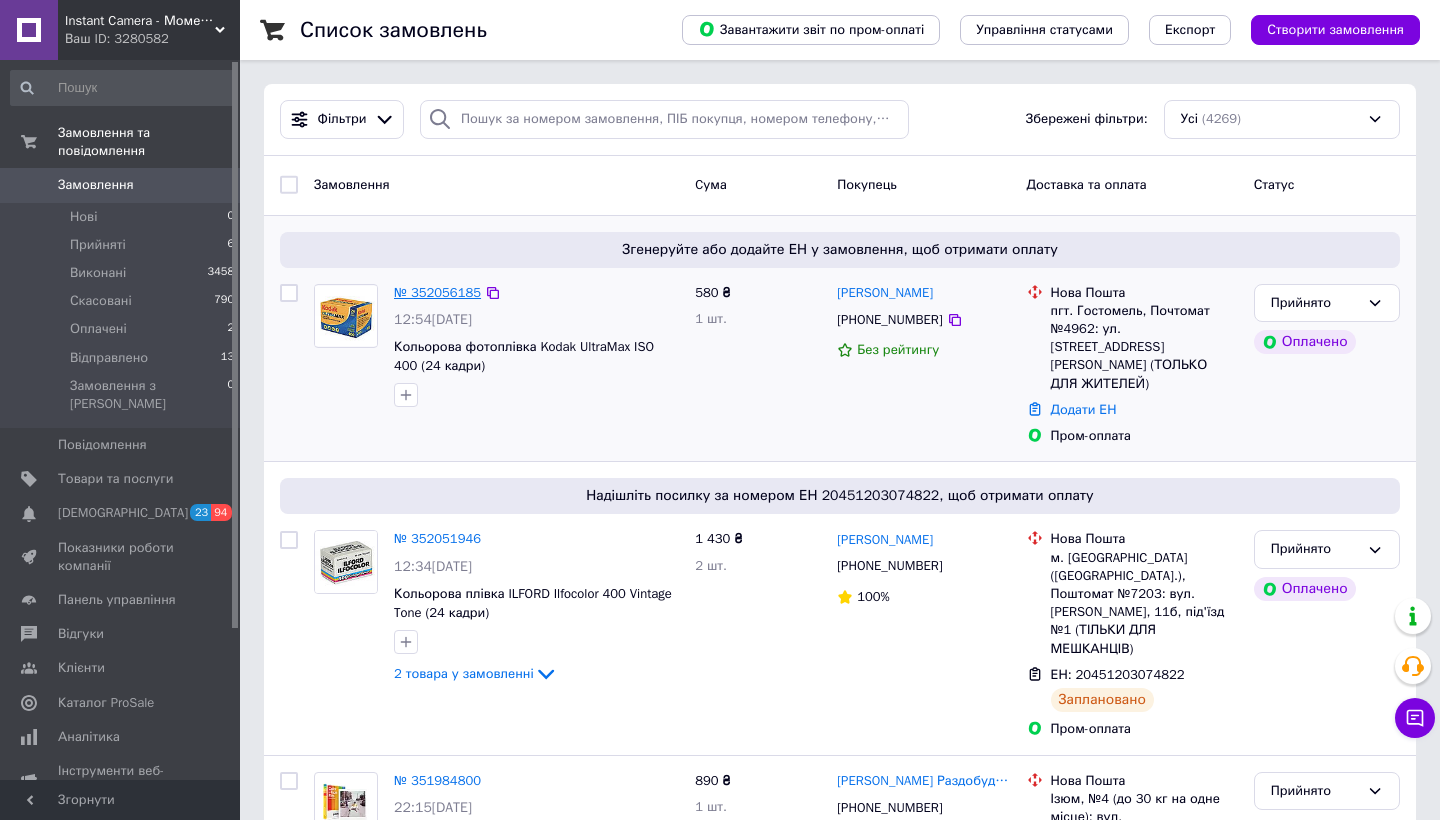 click on "№ 352056185" at bounding box center [437, 292] 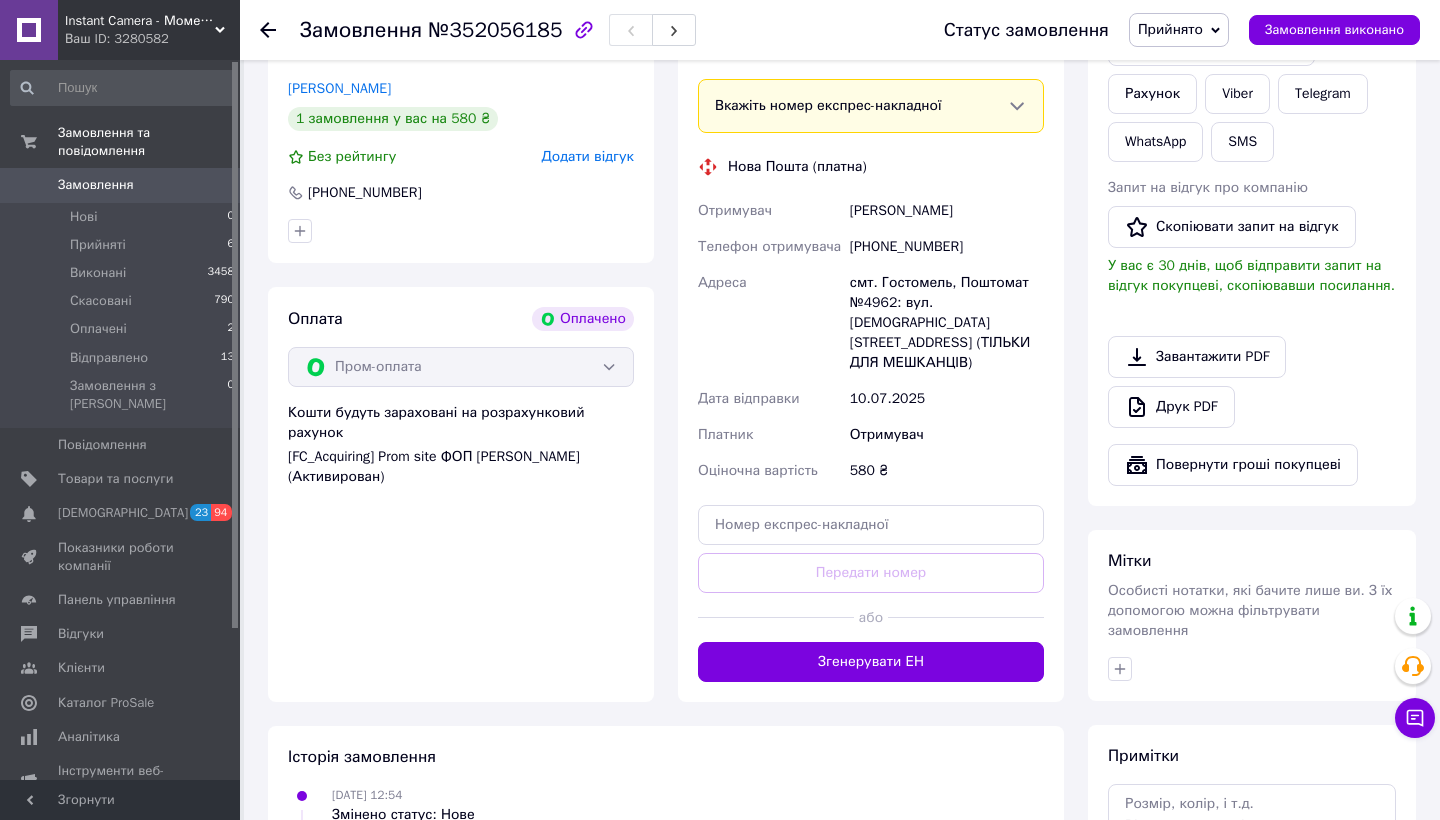 scroll, scrollTop: 429, scrollLeft: 0, axis: vertical 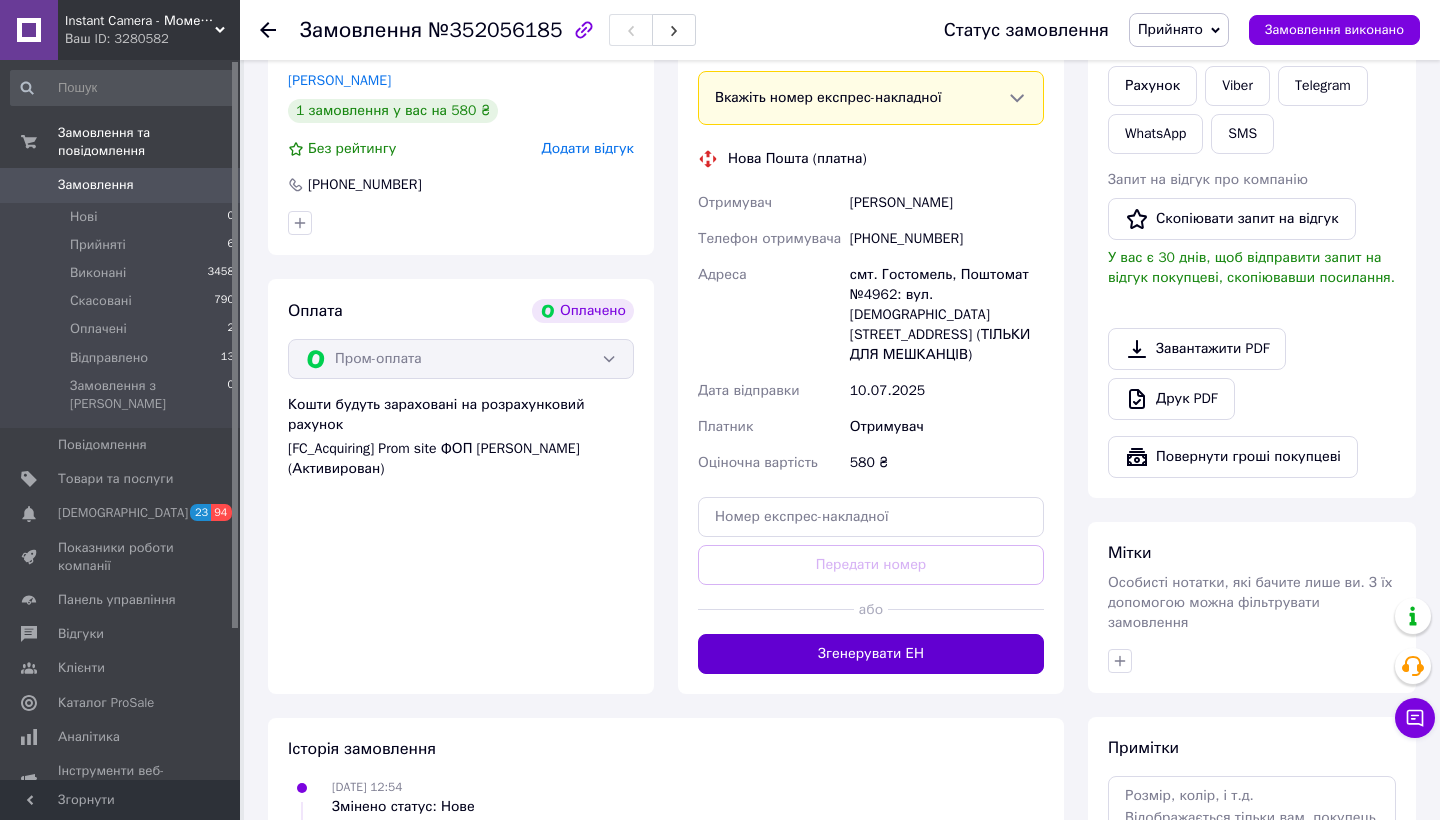 click on "Згенерувати ЕН" at bounding box center (871, 654) 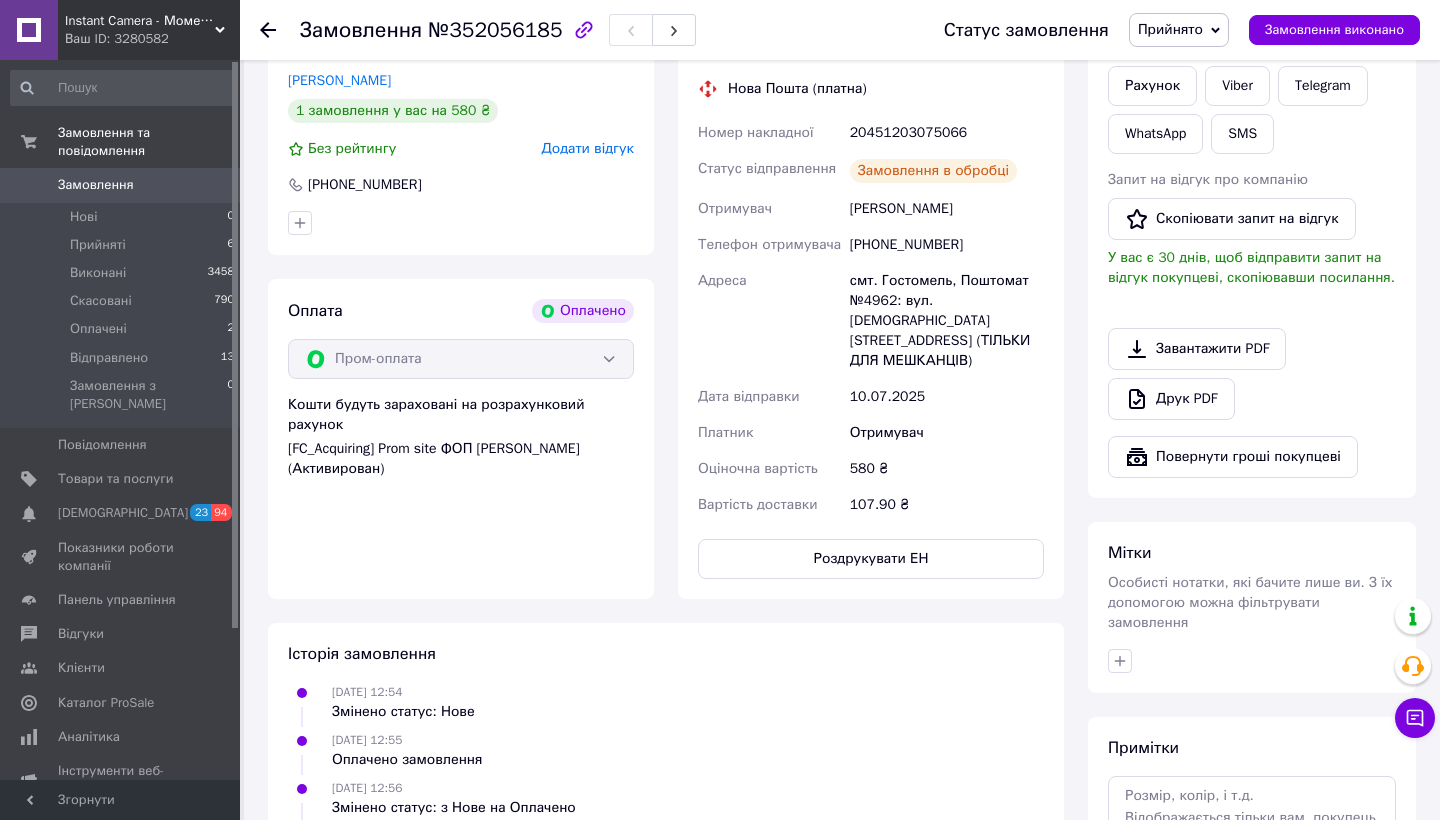 click on "Замовлення" at bounding box center [96, 185] 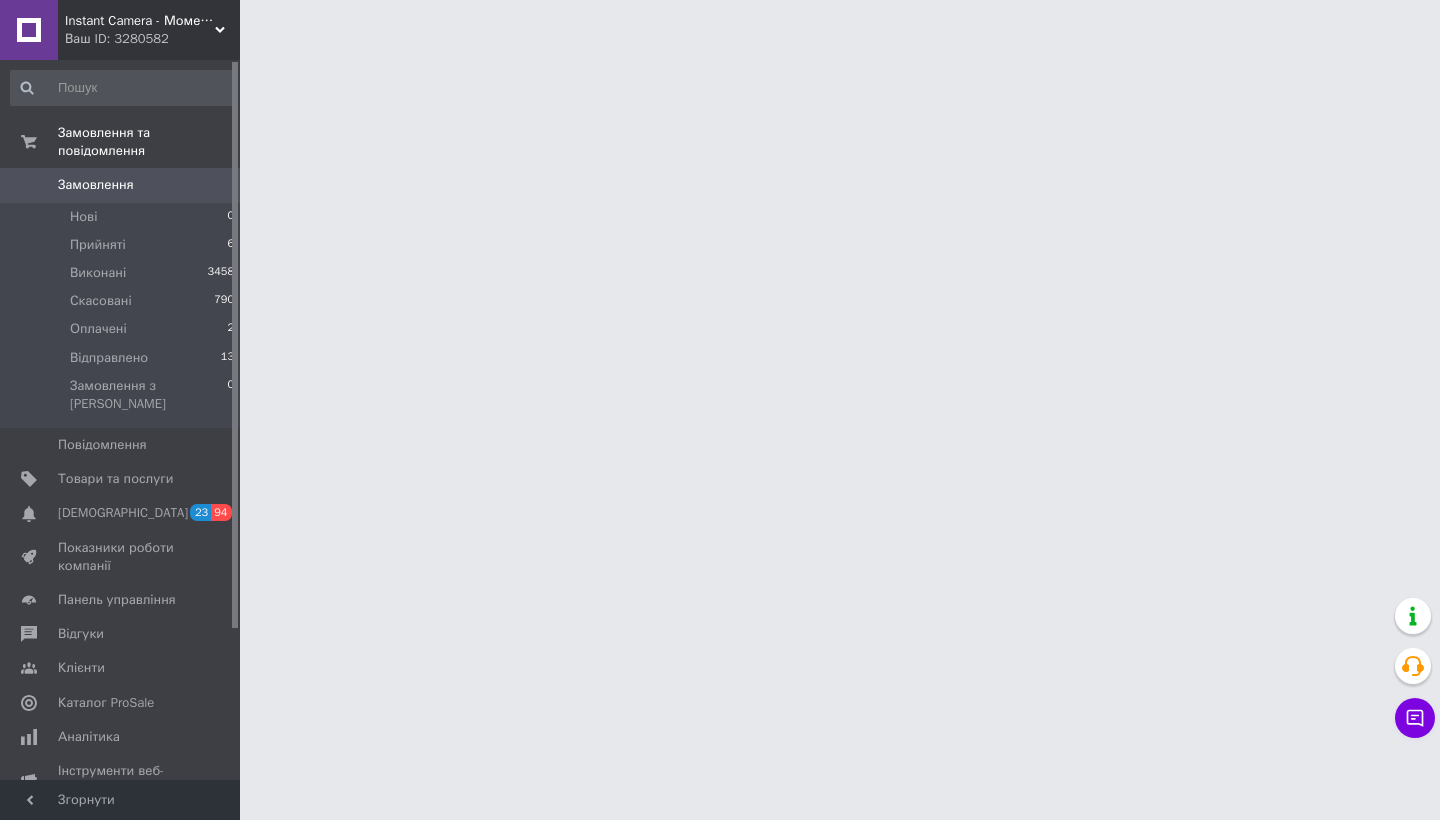 scroll, scrollTop: 0, scrollLeft: 0, axis: both 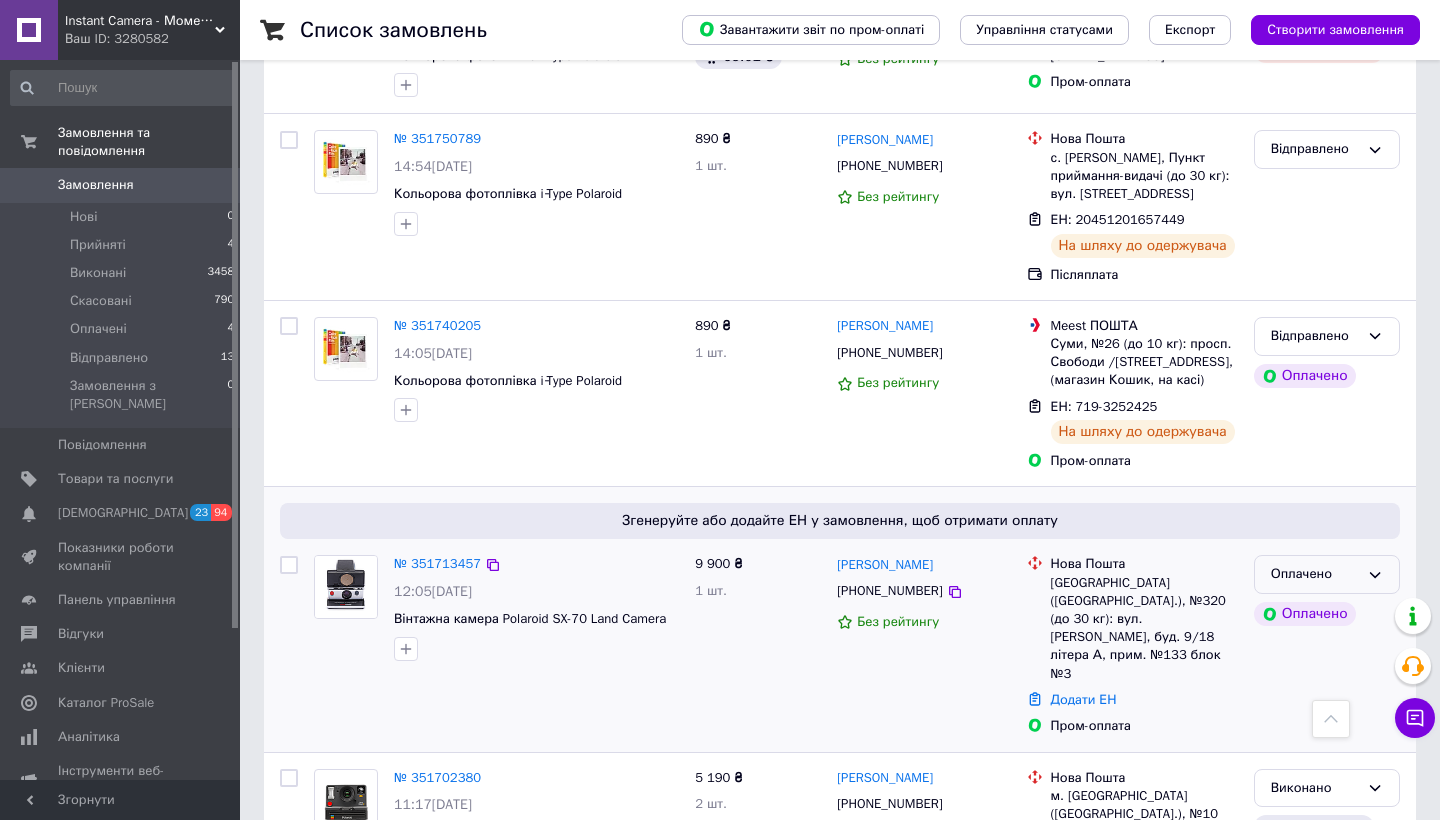 click on "Оплачено" at bounding box center [1327, 574] 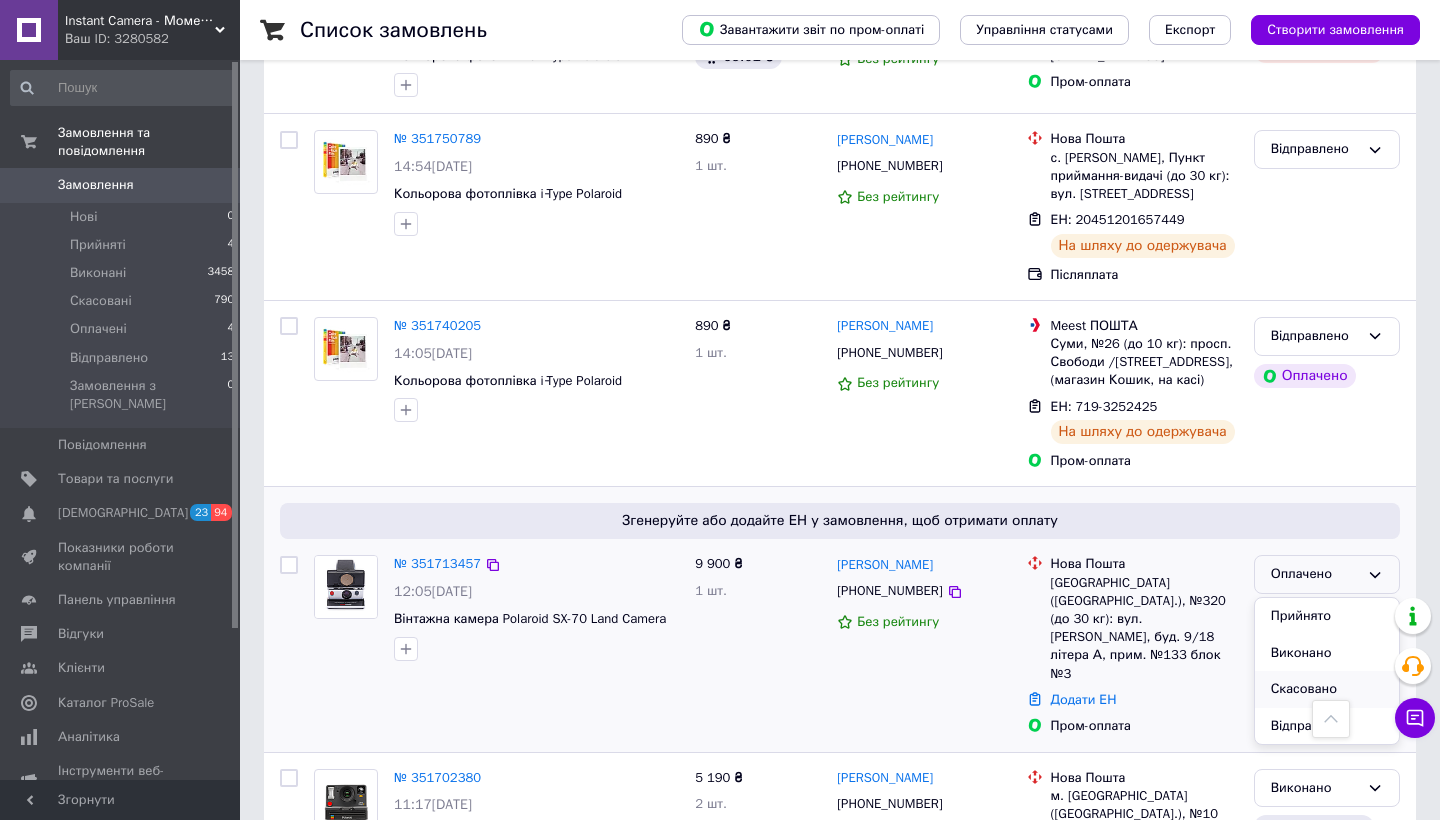 click on "Скасовано" at bounding box center (1327, 689) 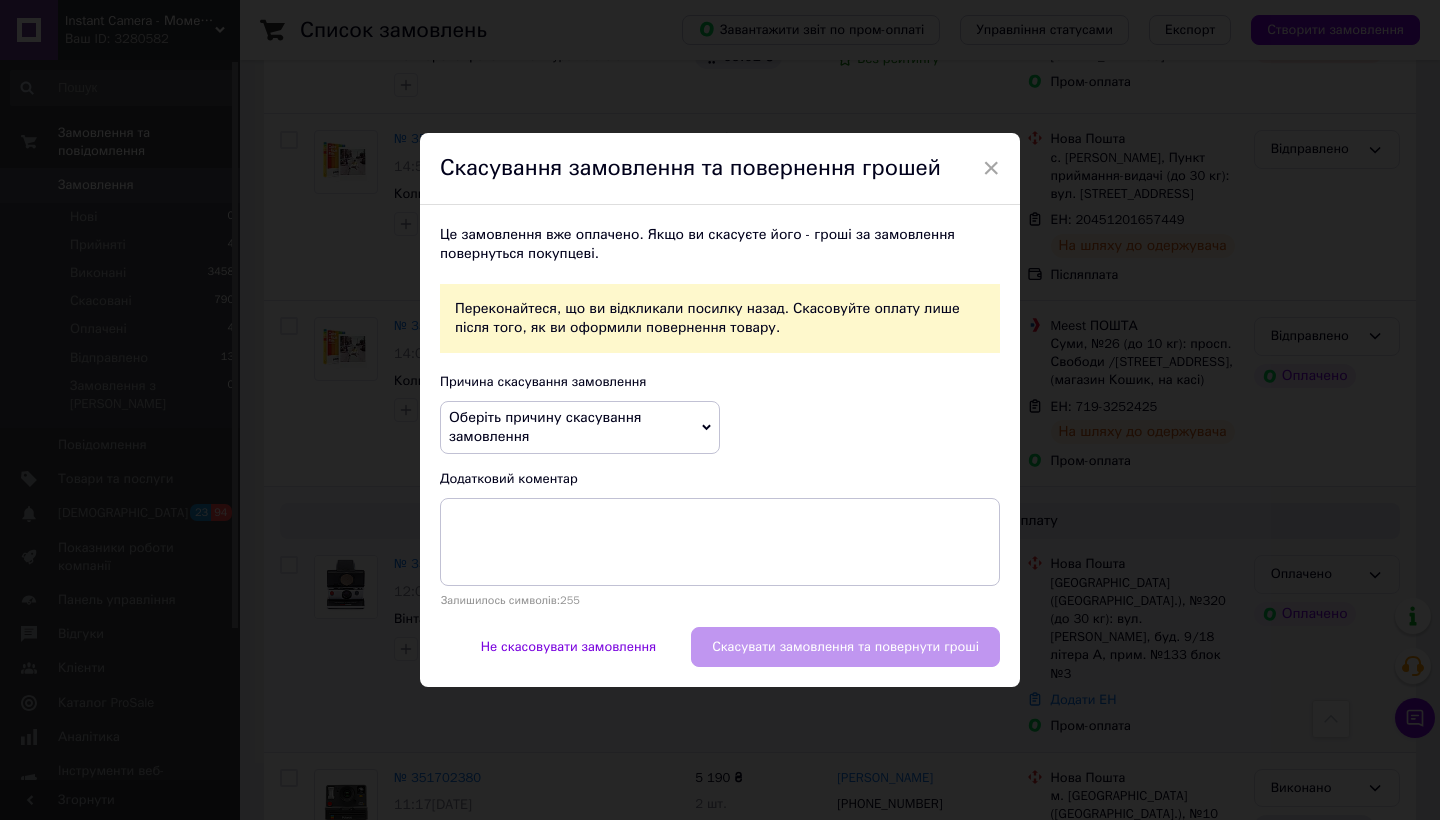 click on "Оберіть причину скасування замовлення" at bounding box center [580, 427] 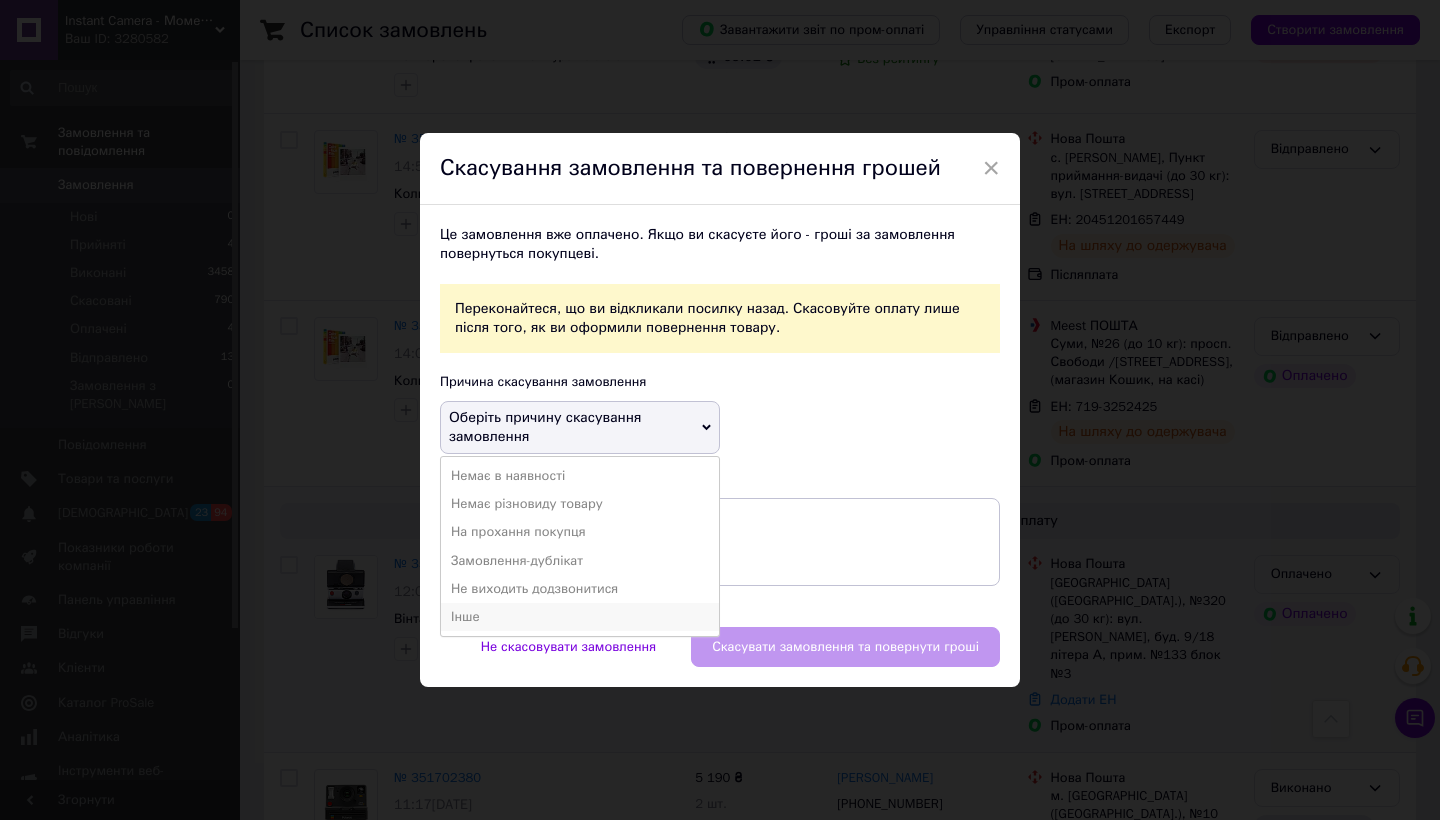 click on "Інше" at bounding box center [580, 617] 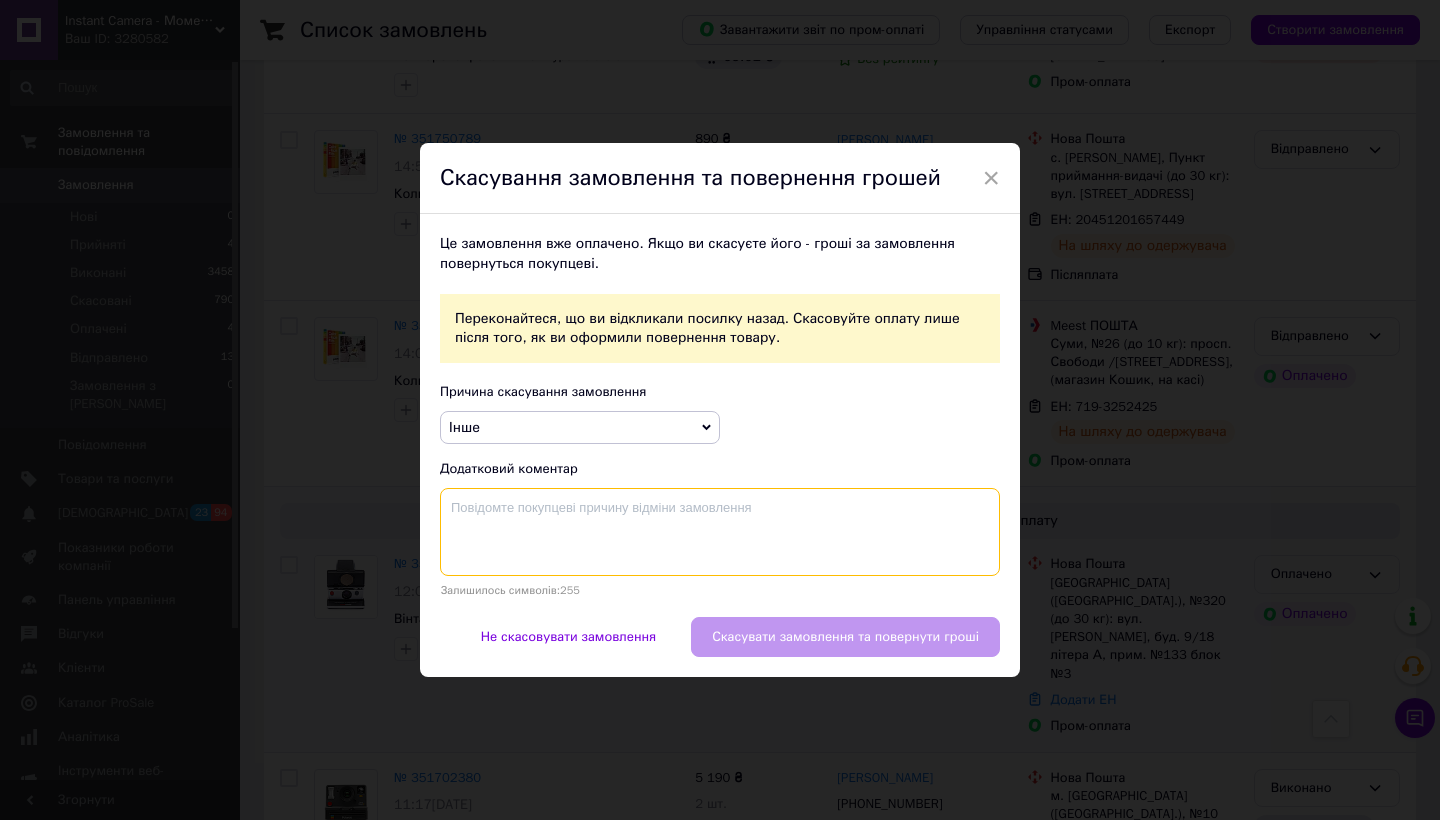 click at bounding box center [720, 532] 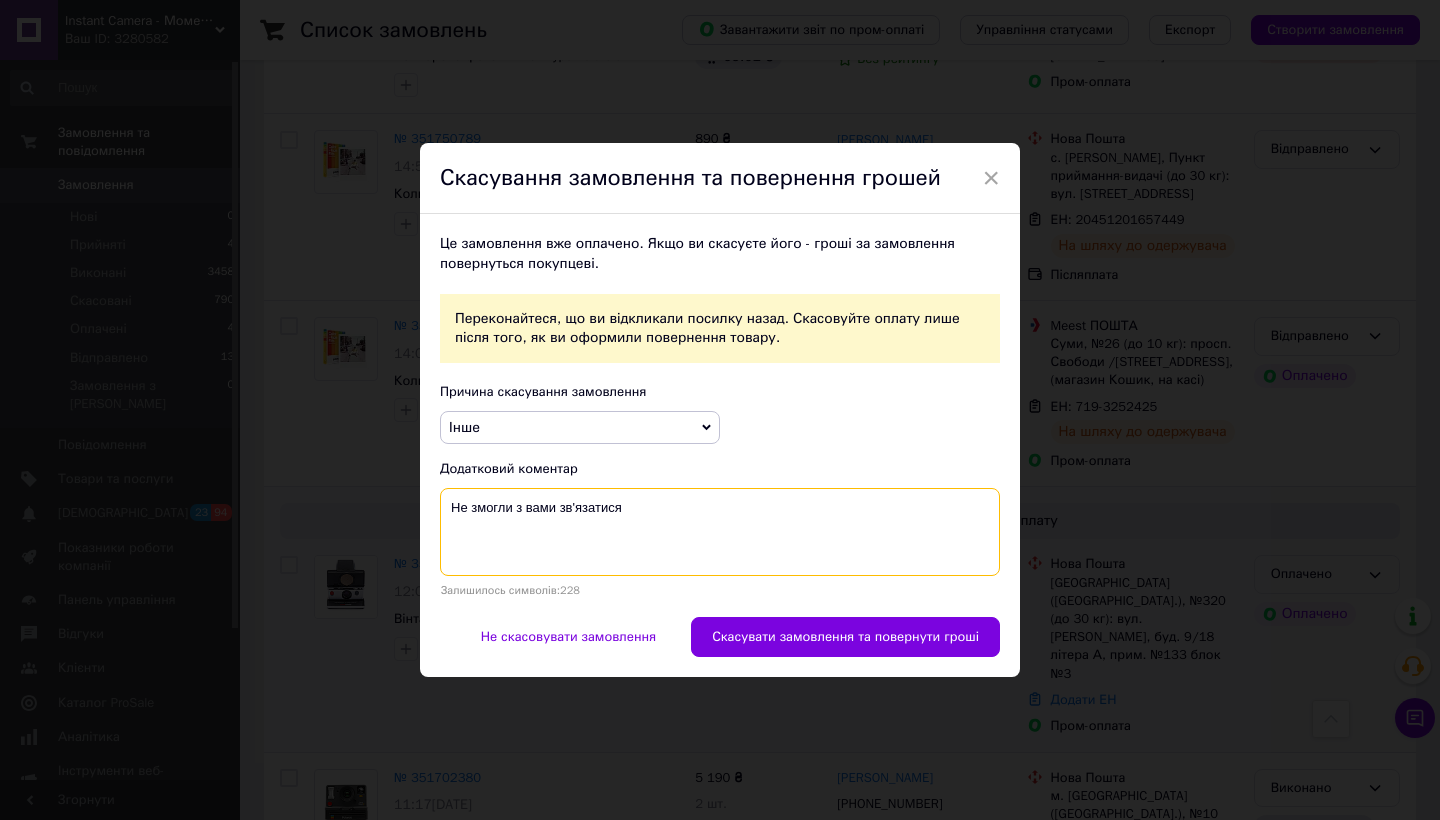 drag, startPoint x: 464, startPoint y: 505, endPoint x: 423, endPoint y: 505, distance: 41 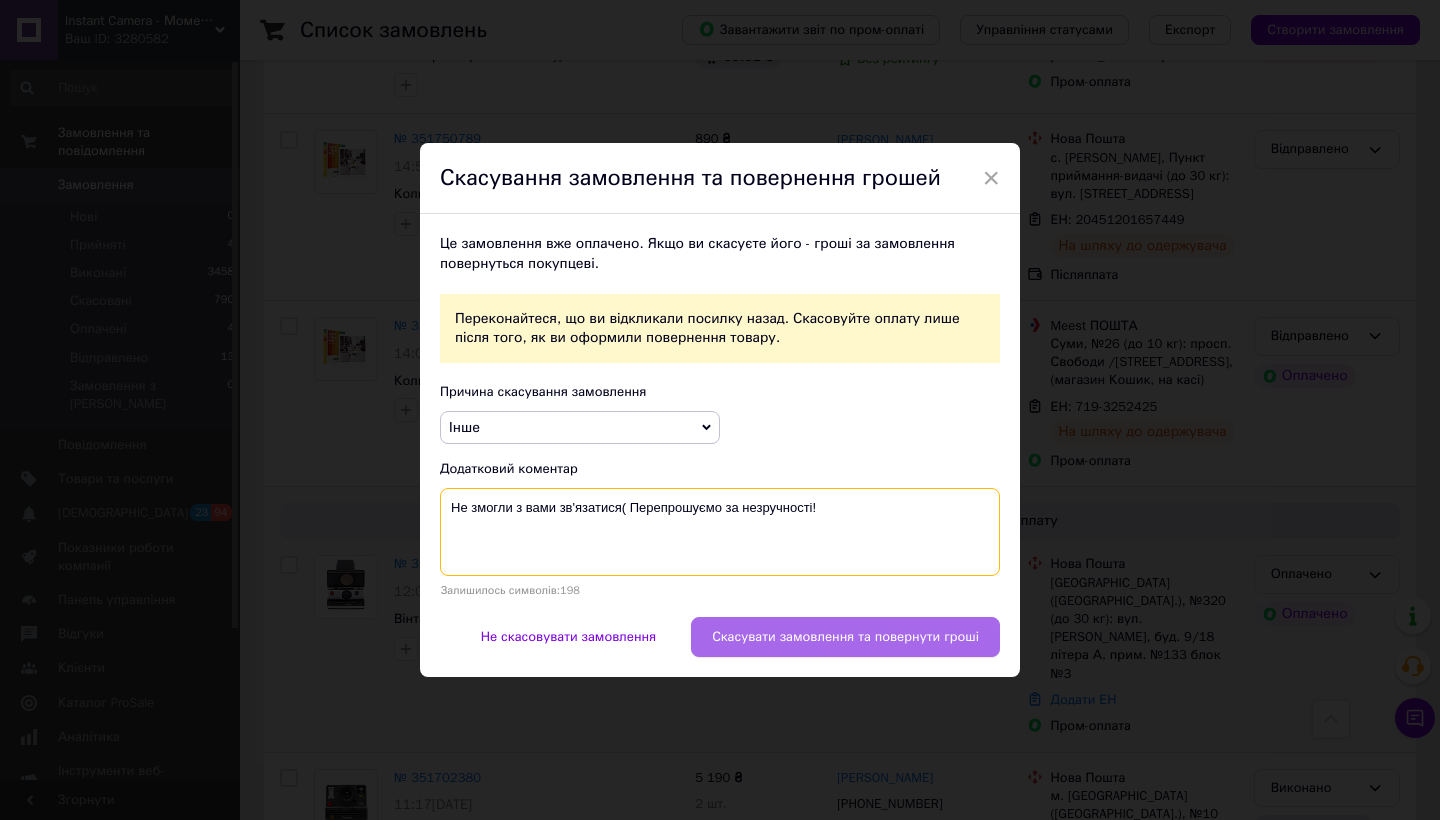 type on "Не змогли з вами зв'язатися( Перепрошуємо за незручності!" 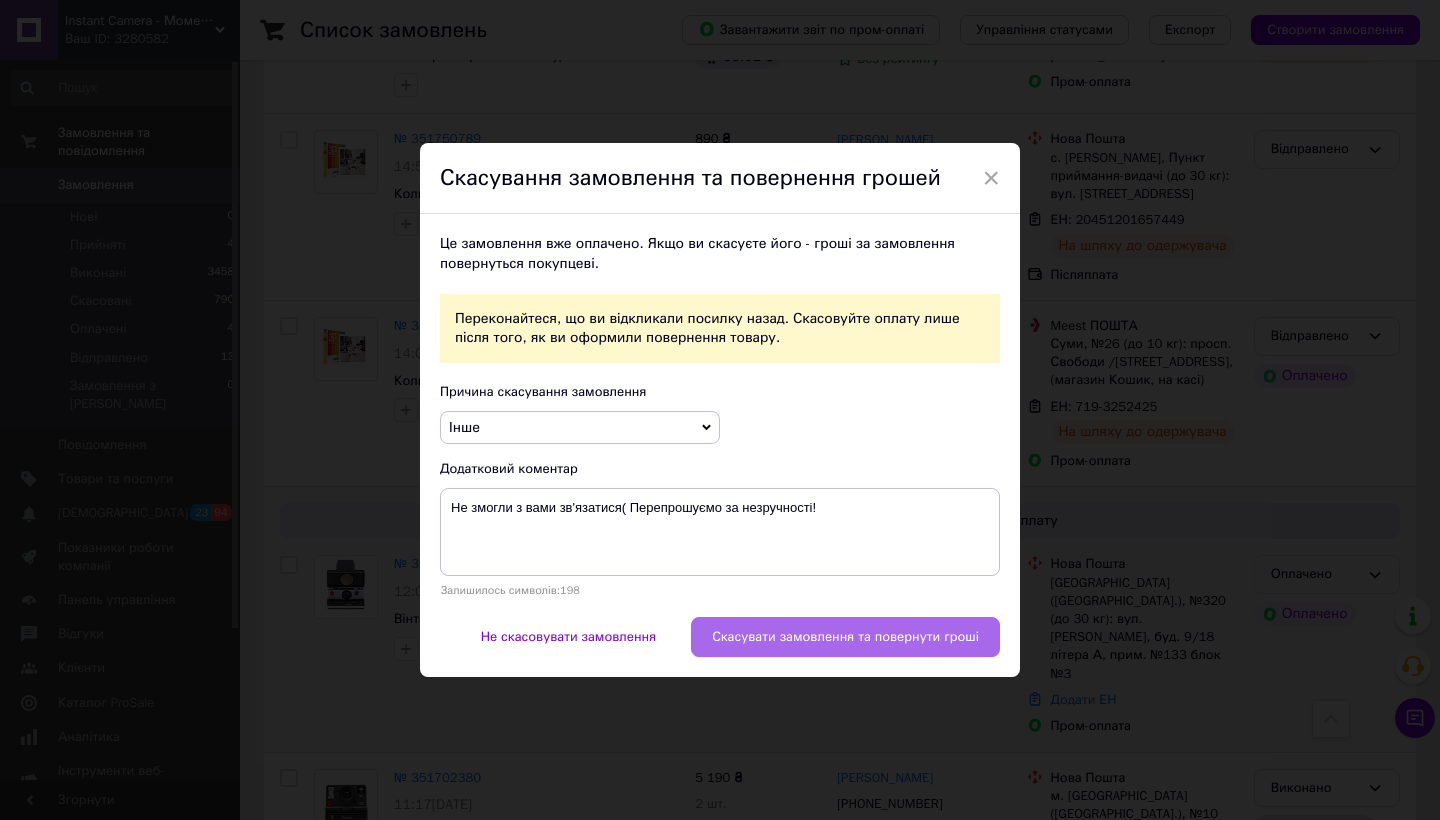 click on "Скасувати замовлення та повернути гроші" at bounding box center (845, 637) 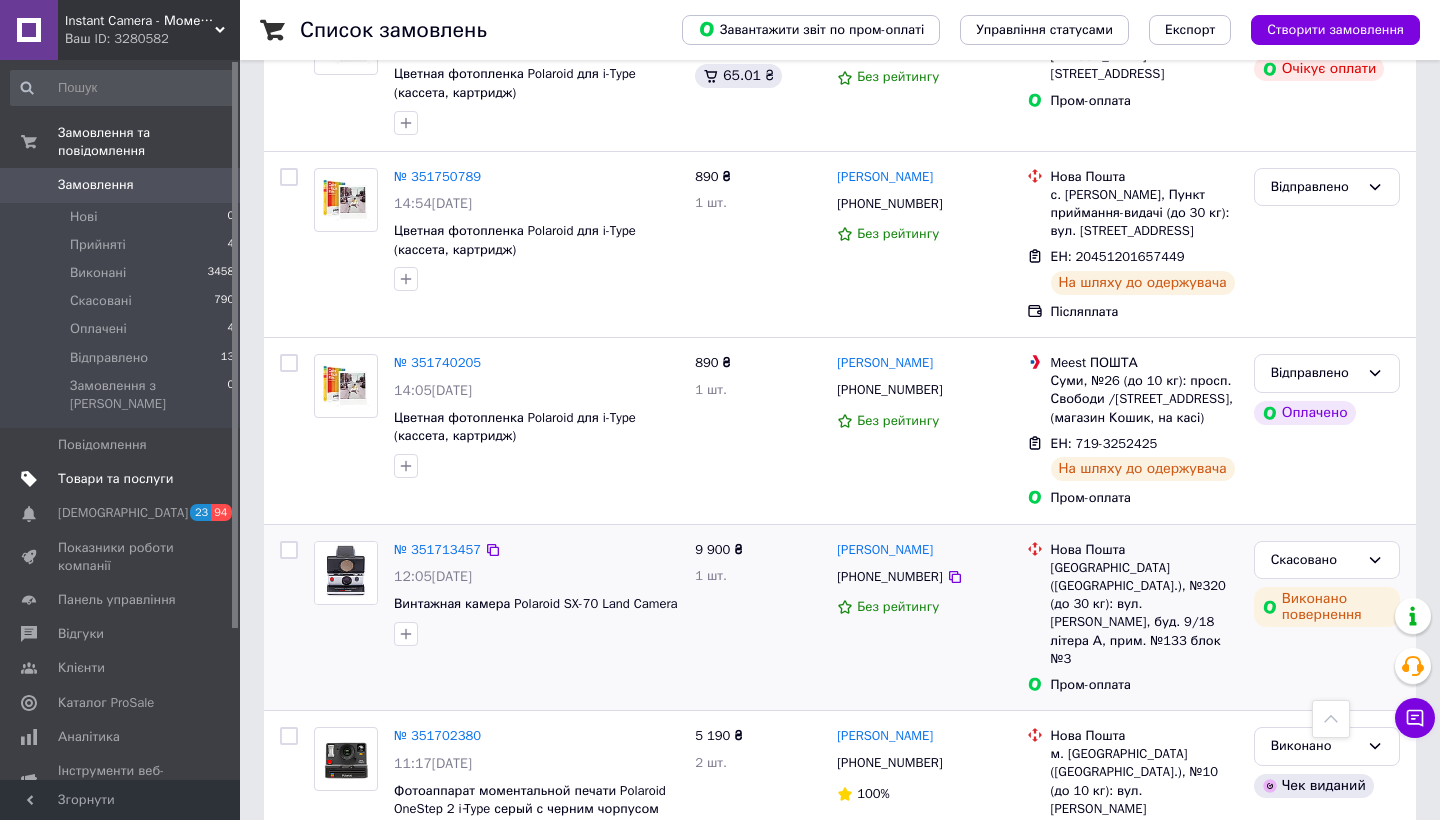 click on "Товари та послуги" at bounding box center [115, 479] 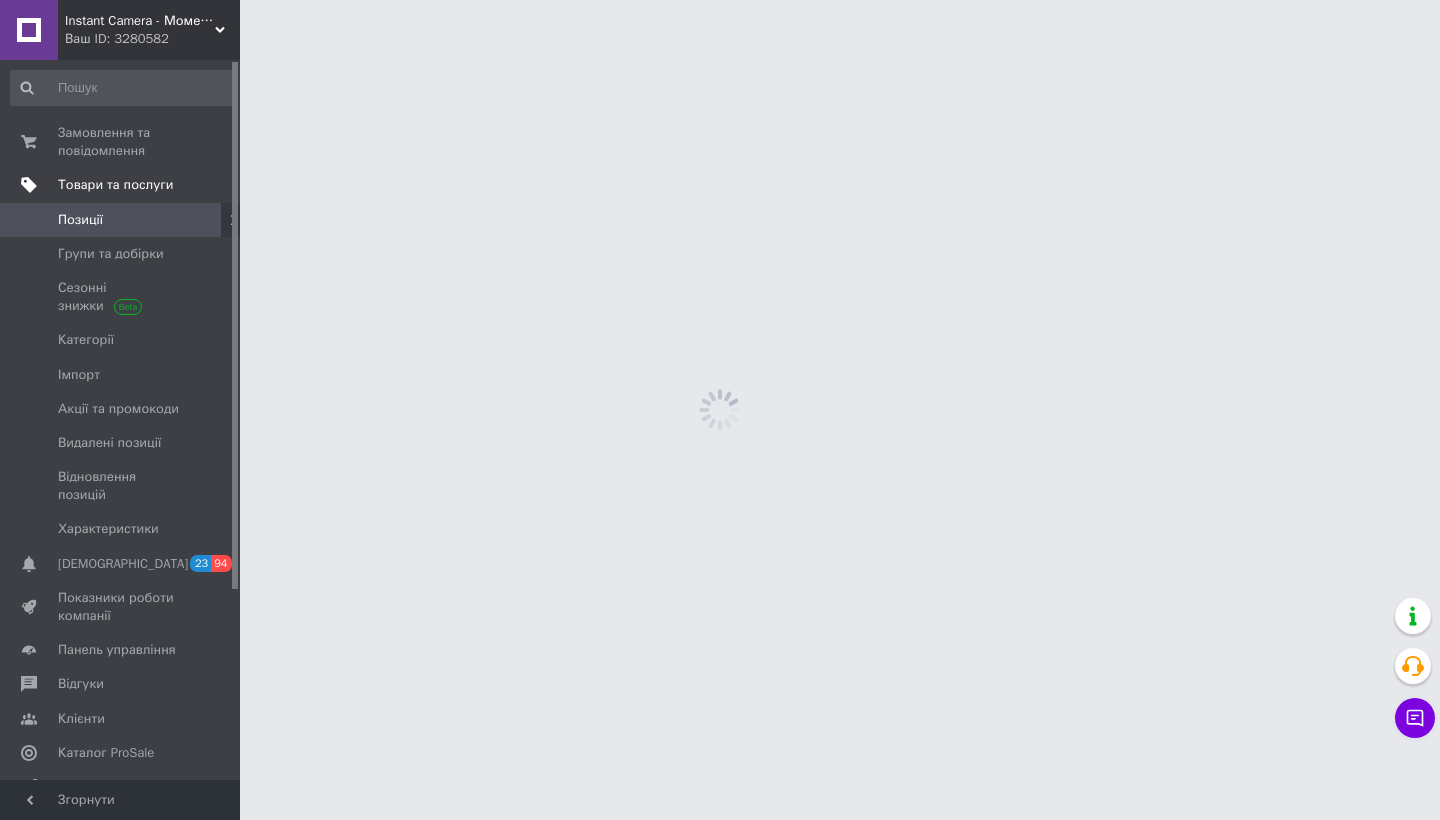 scroll, scrollTop: 0, scrollLeft: 0, axis: both 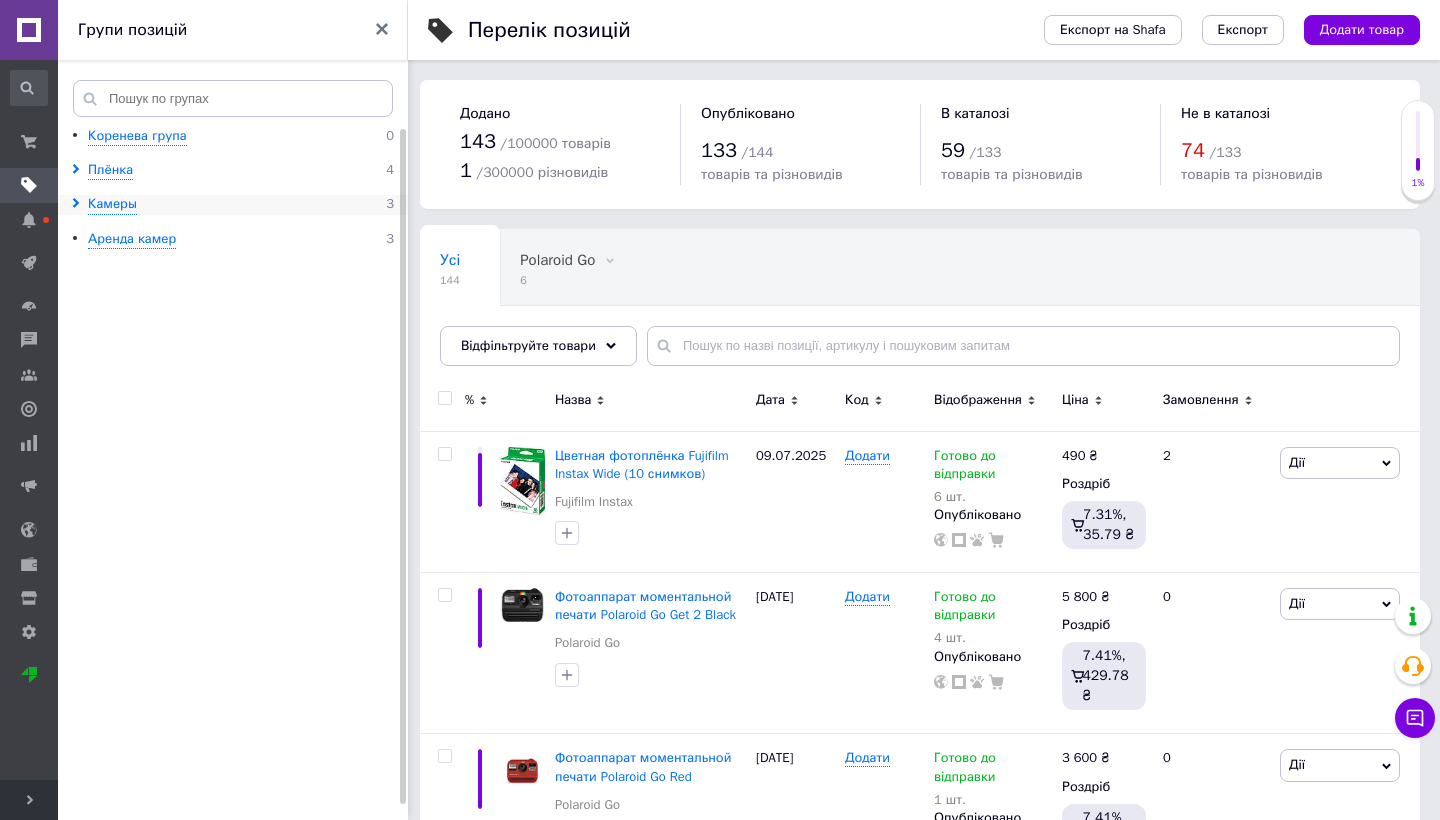 click 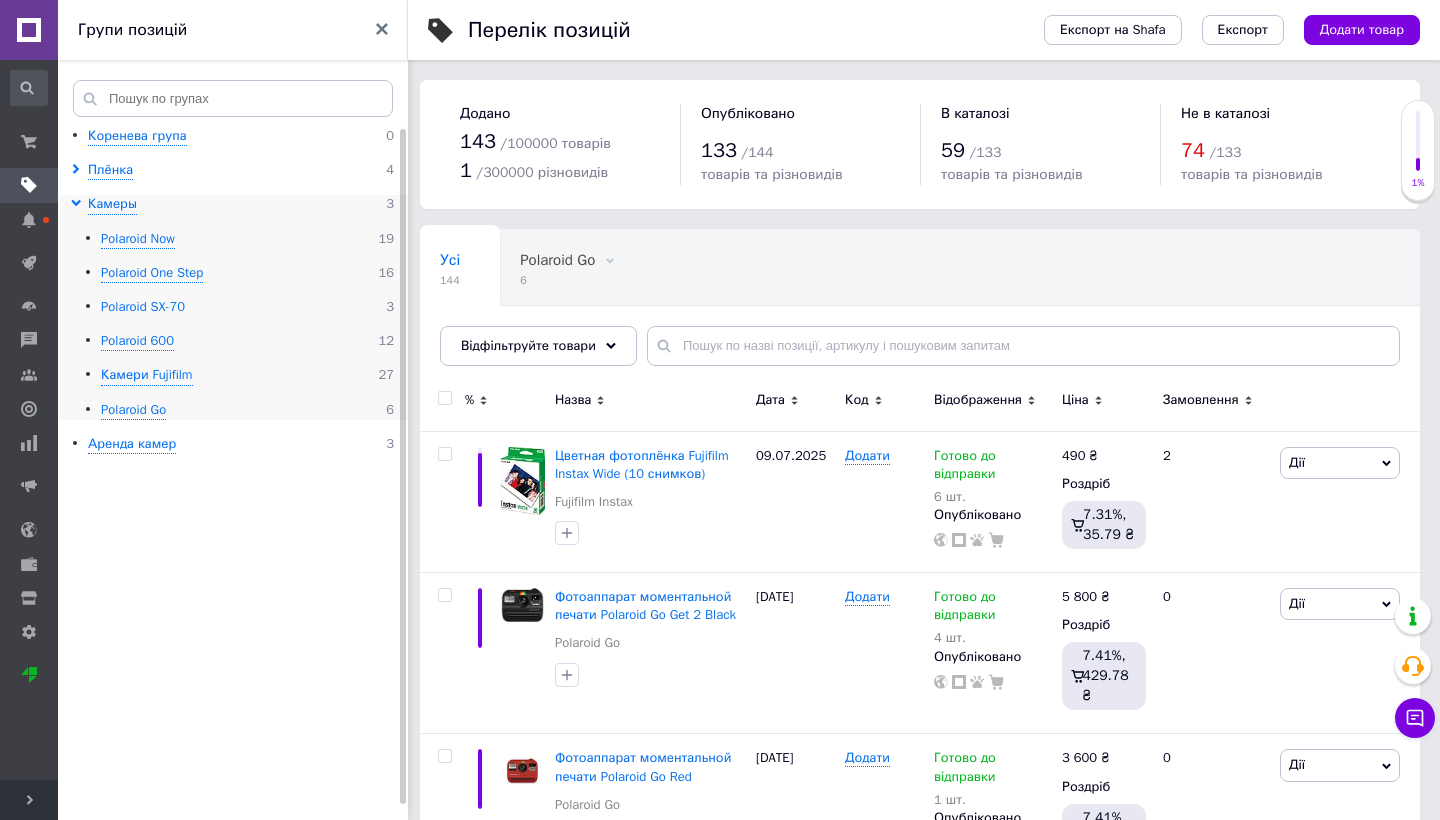 click on "Polaroid SX-70" at bounding box center (143, 307) 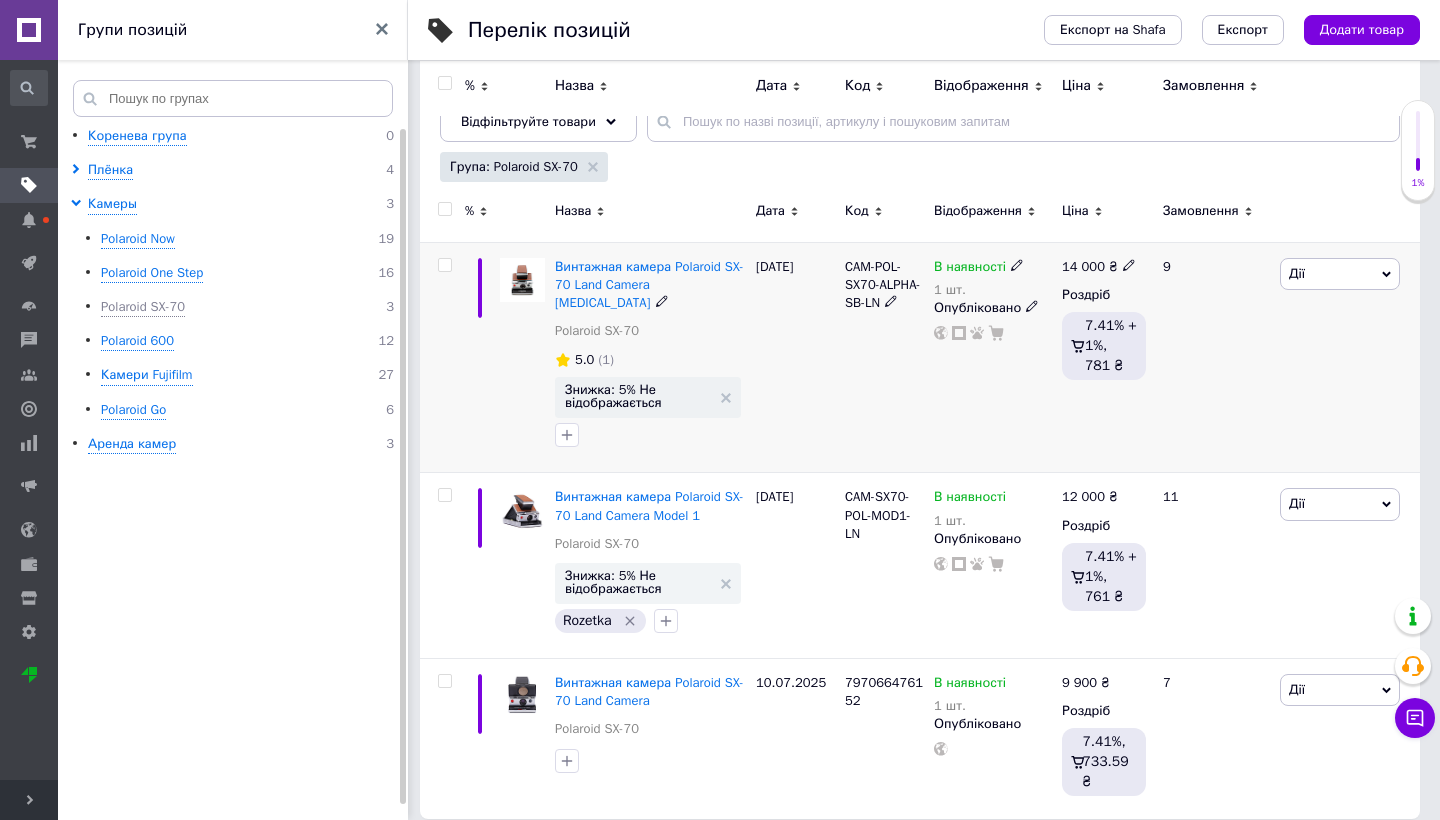scroll, scrollTop: 223, scrollLeft: 0, axis: vertical 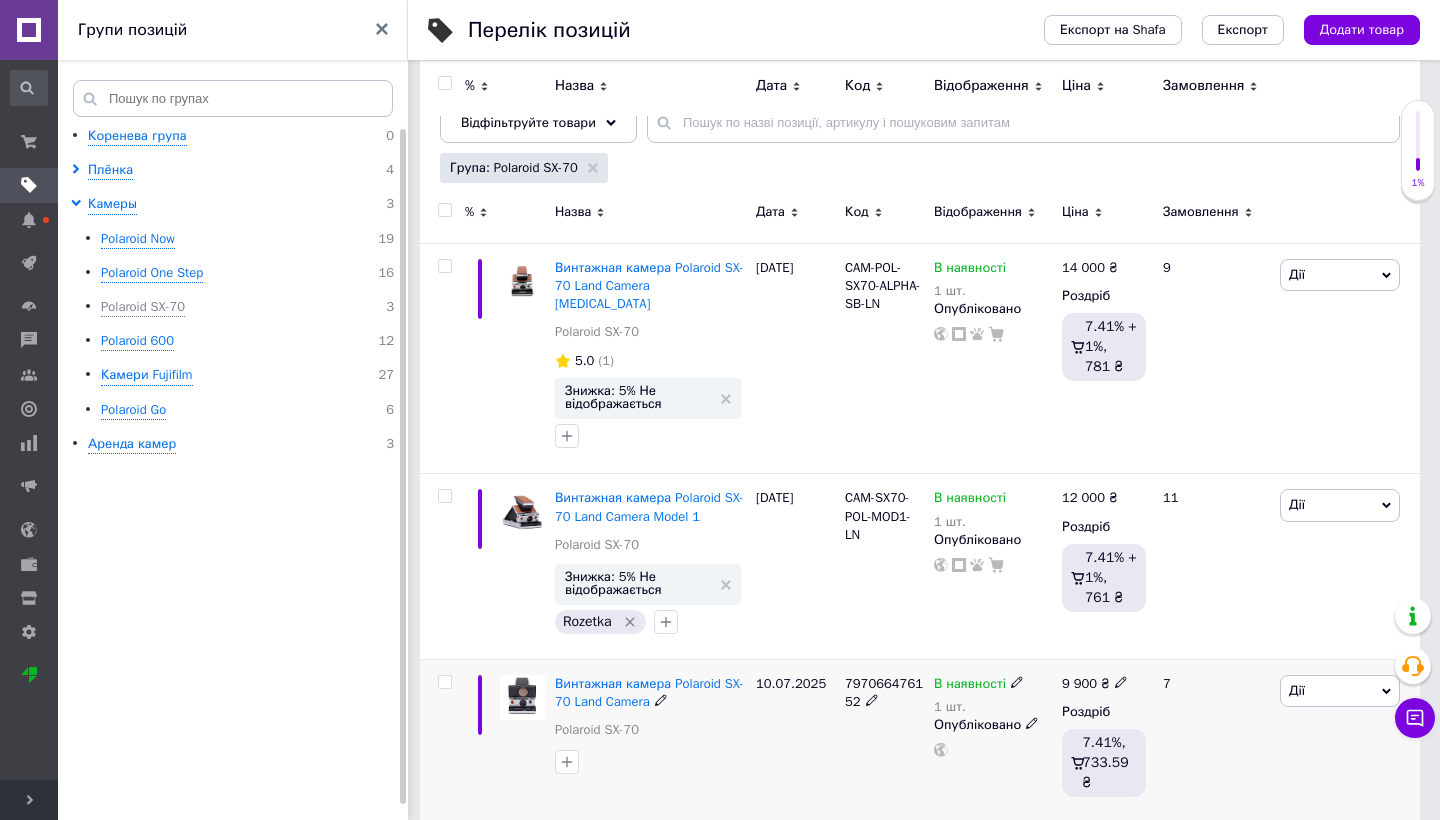 click 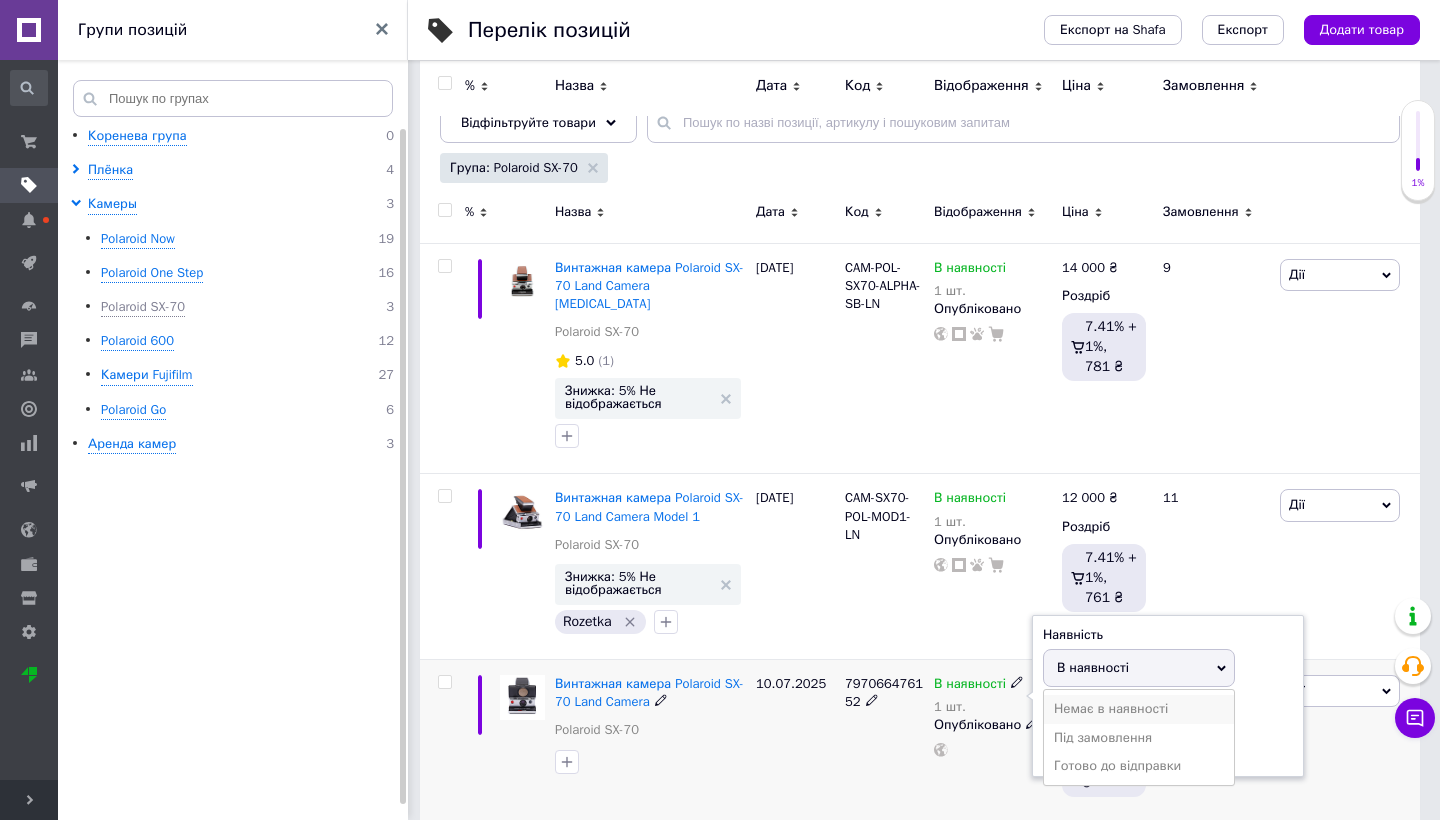 click on "Немає в наявності" at bounding box center [1139, 709] 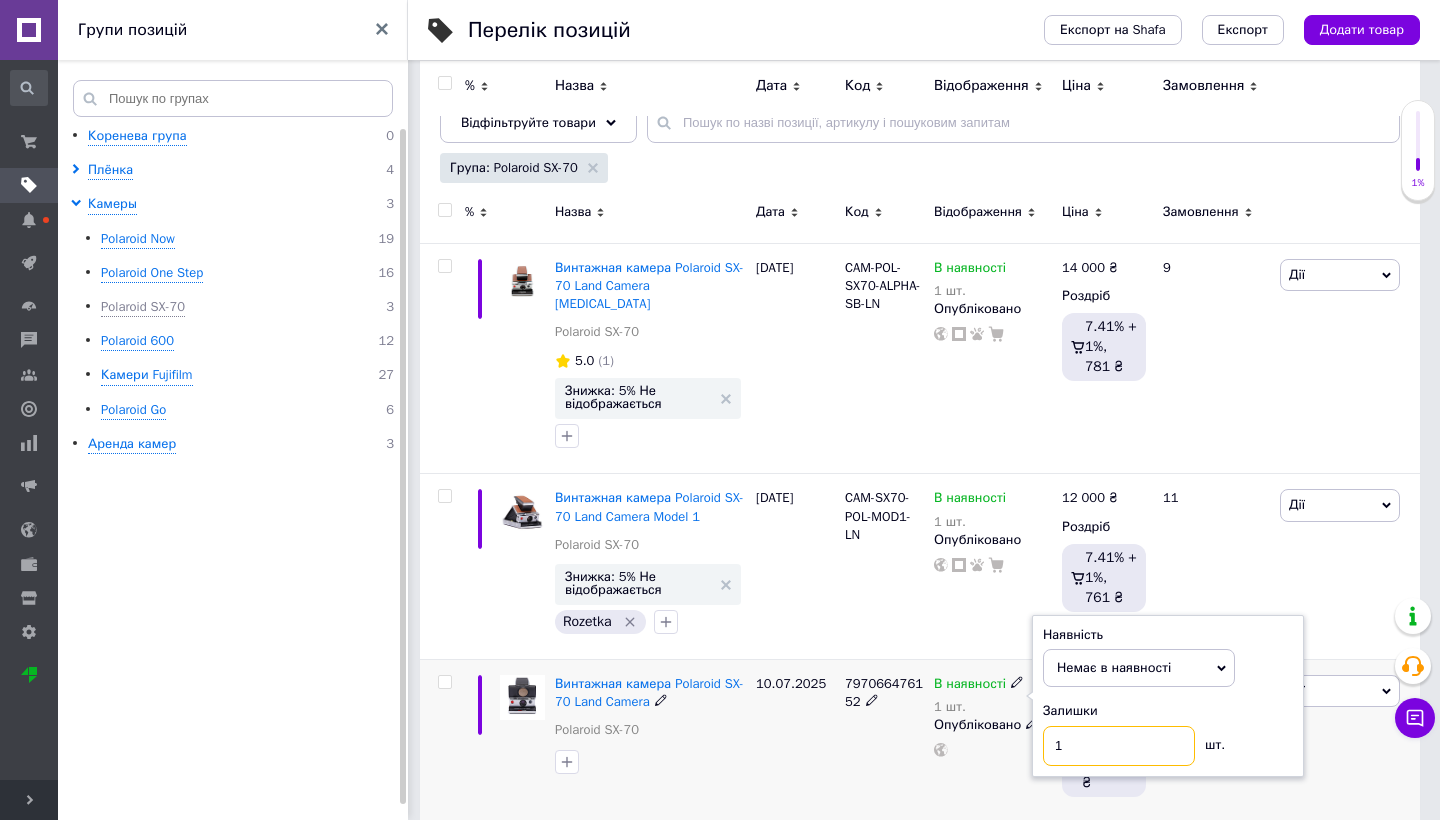 drag, startPoint x: 1088, startPoint y: 729, endPoint x: 996, endPoint y: 728, distance: 92.00543 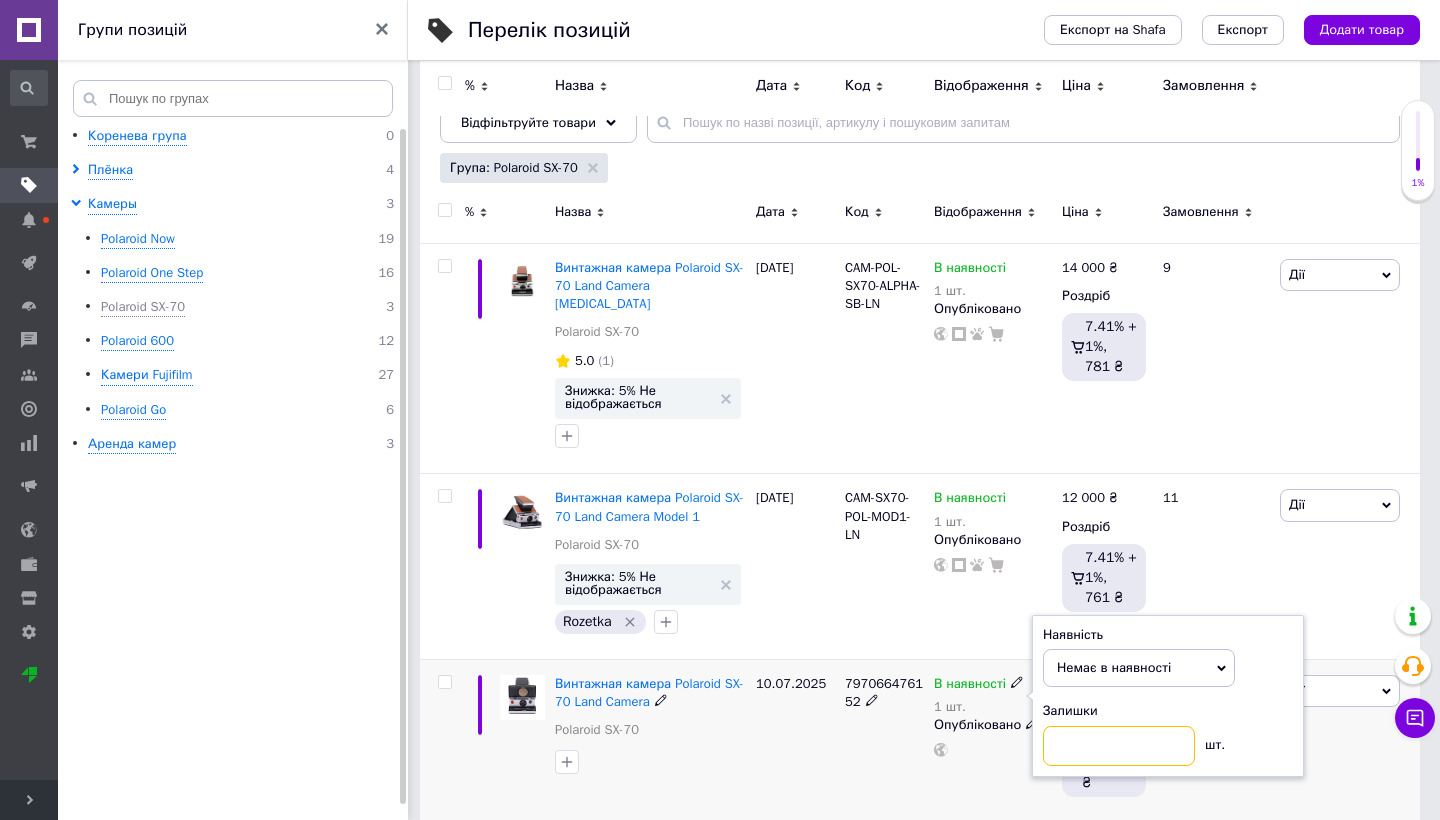 type 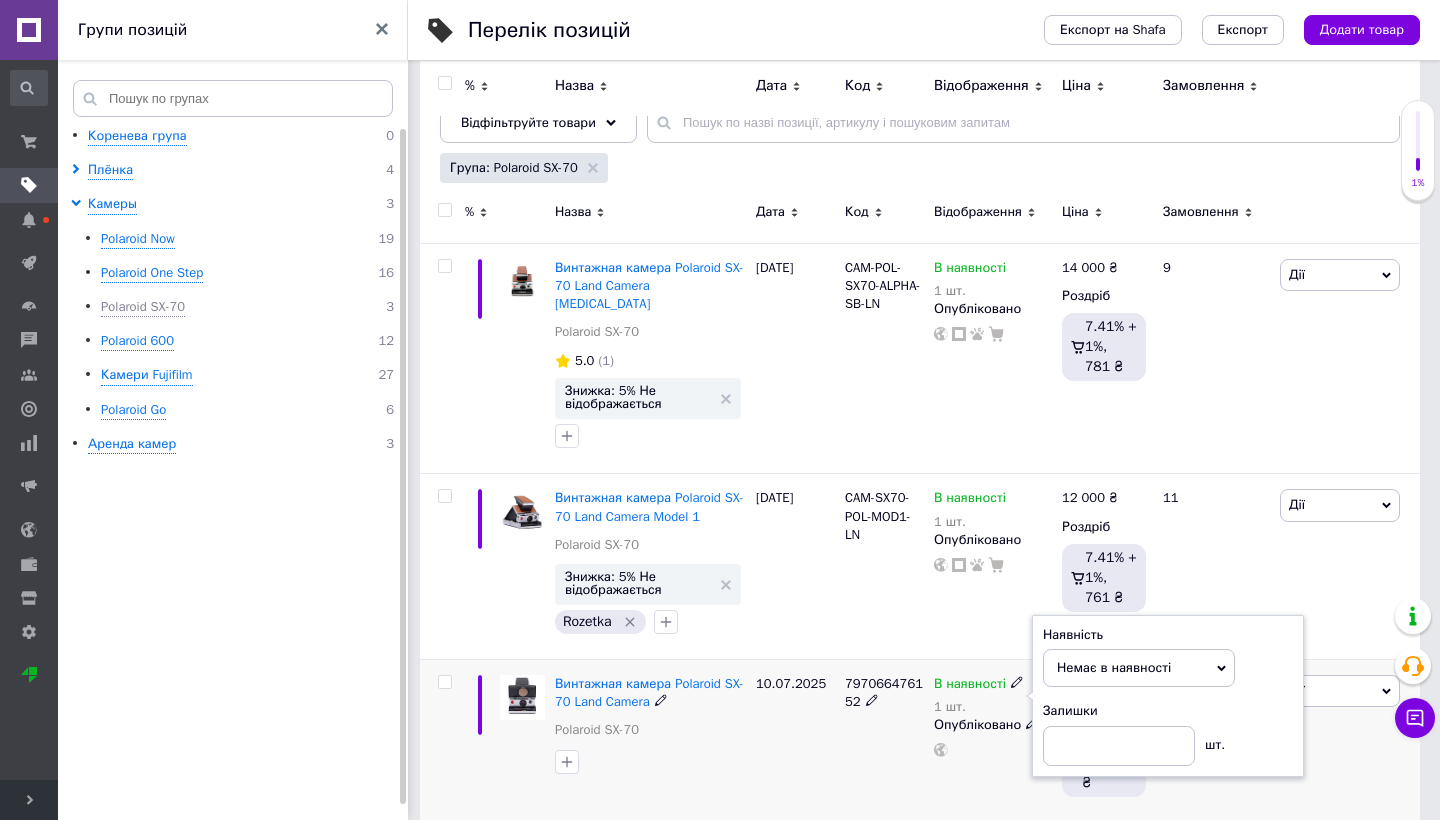 click on "10.07.2025" at bounding box center [795, 740] 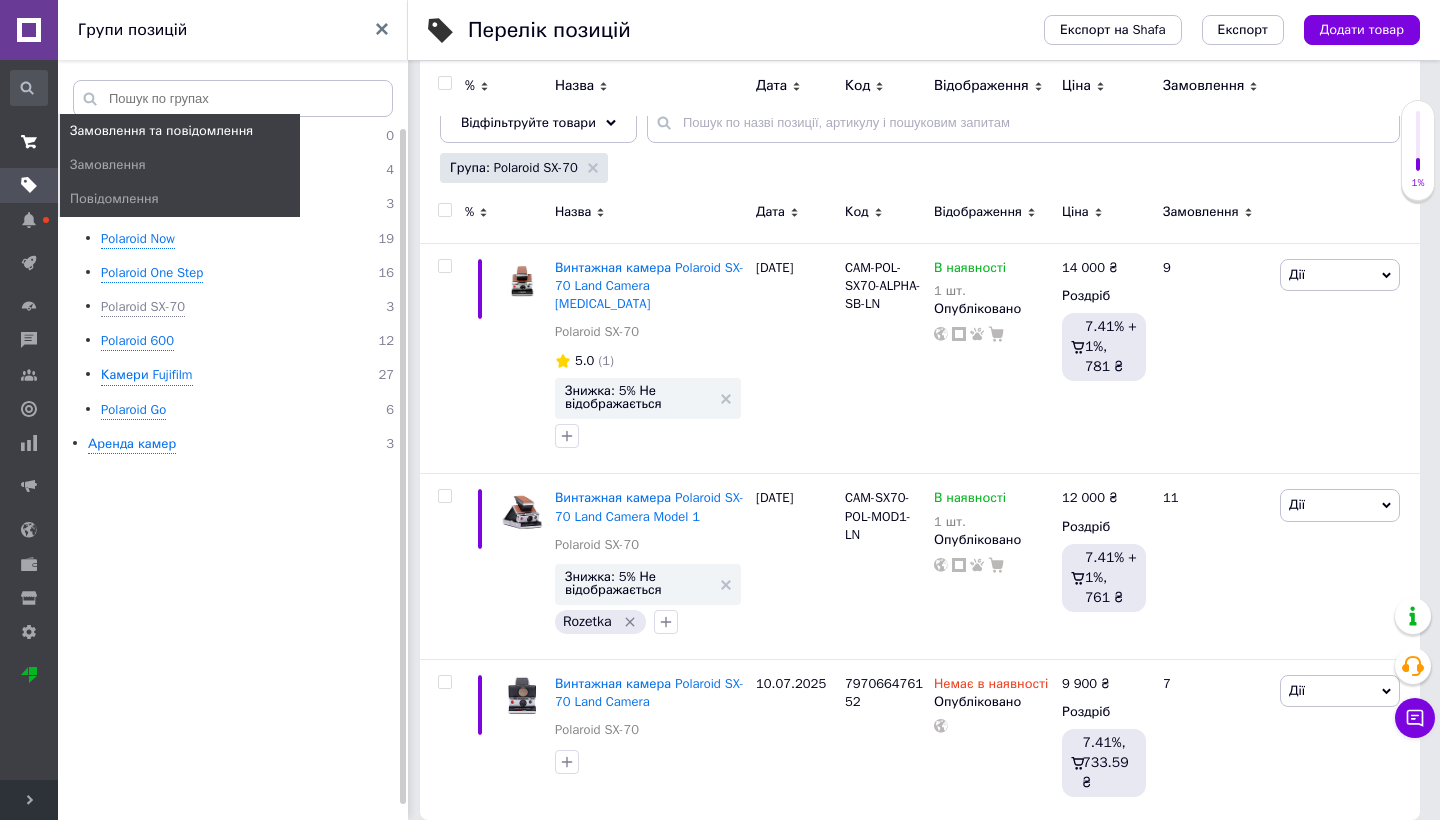 click at bounding box center [29, 142] 